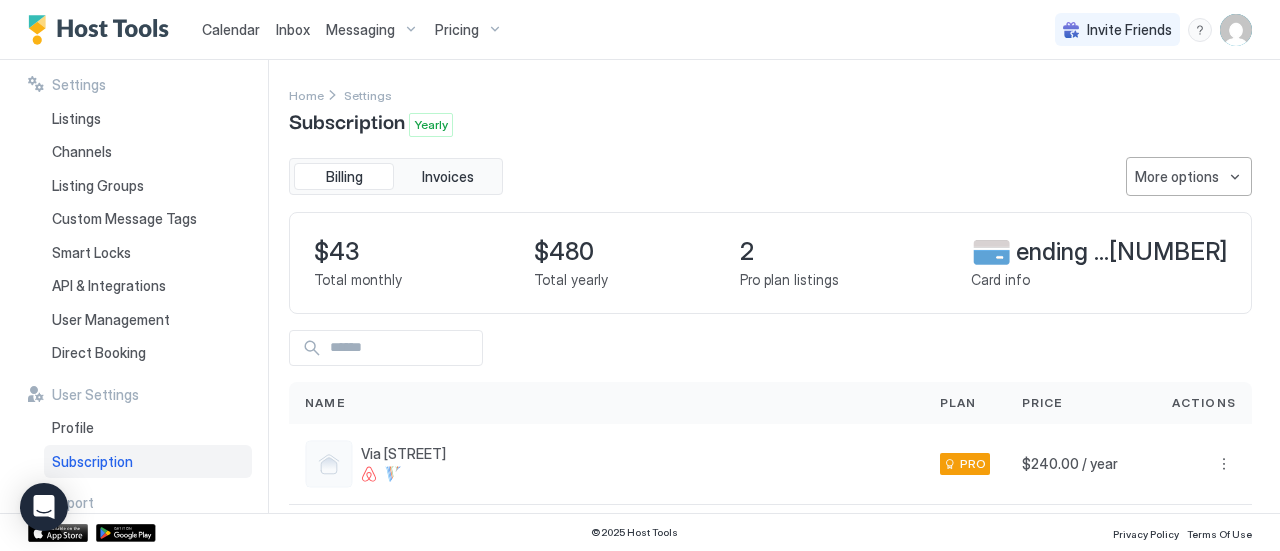 scroll, scrollTop: 0, scrollLeft: 0, axis: both 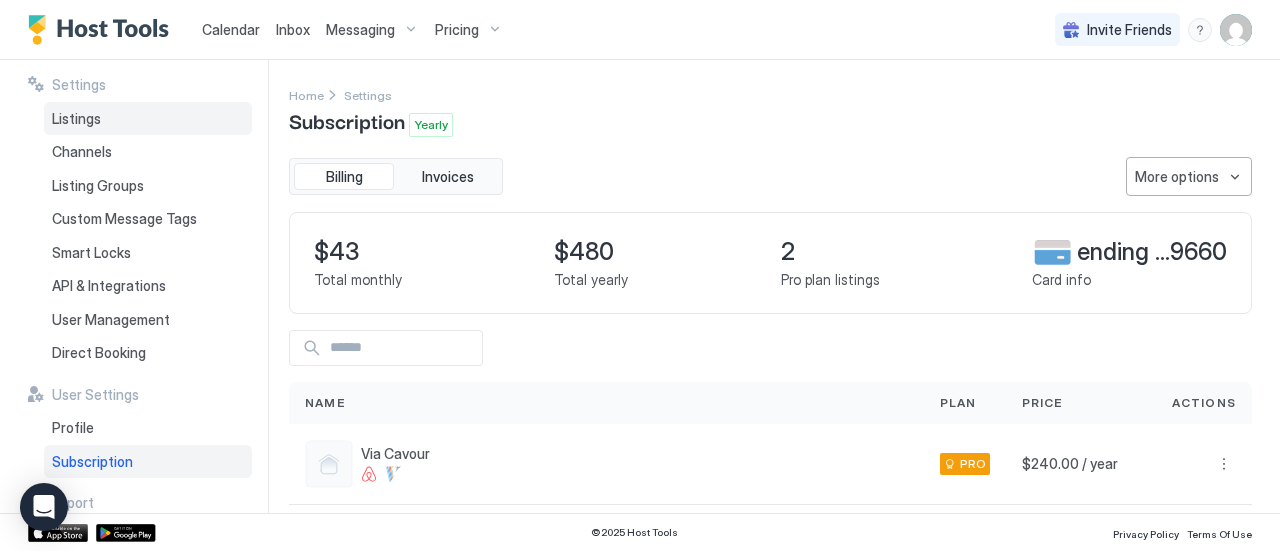 click on "Listings" at bounding box center (148, 119) 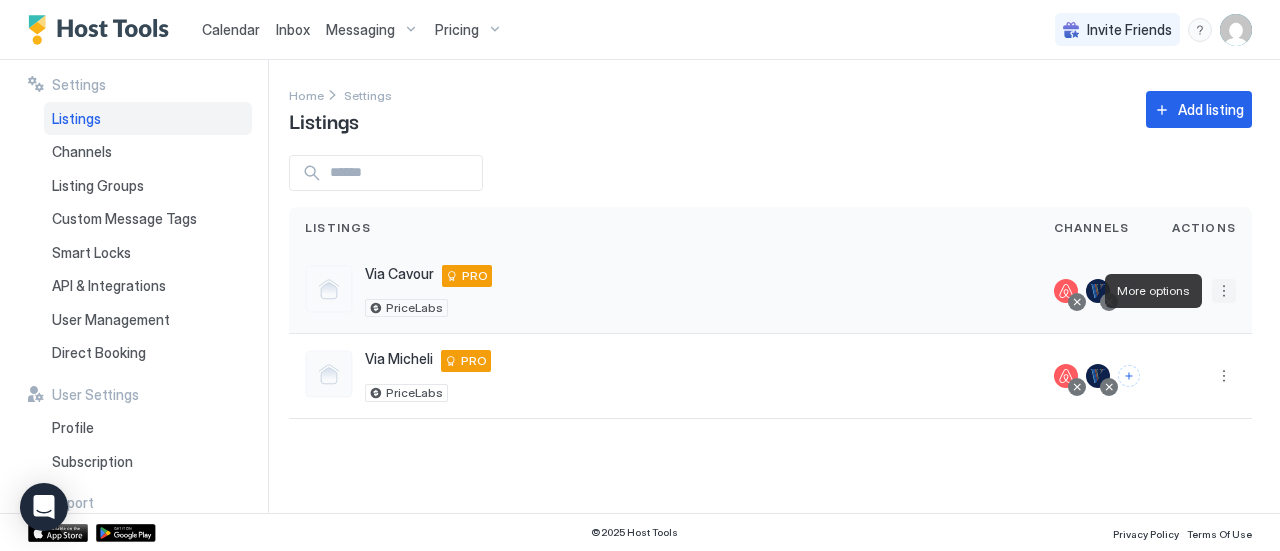 click at bounding box center (1224, 291) 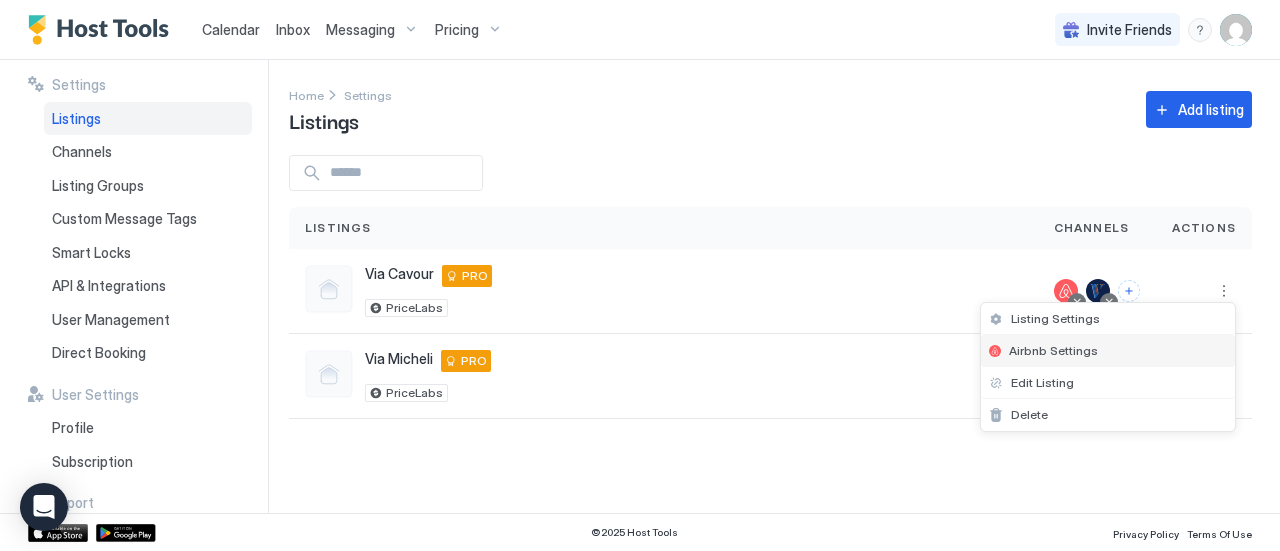 click on "Airbnb Settings" at bounding box center (1108, 351) 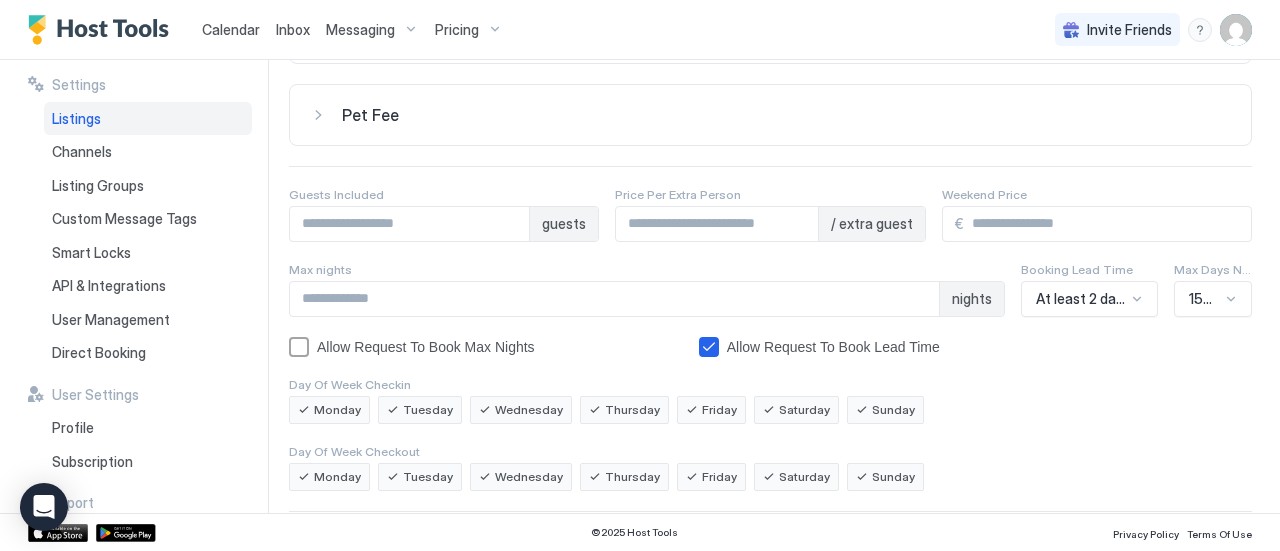 scroll, scrollTop: 160, scrollLeft: 0, axis: vertical 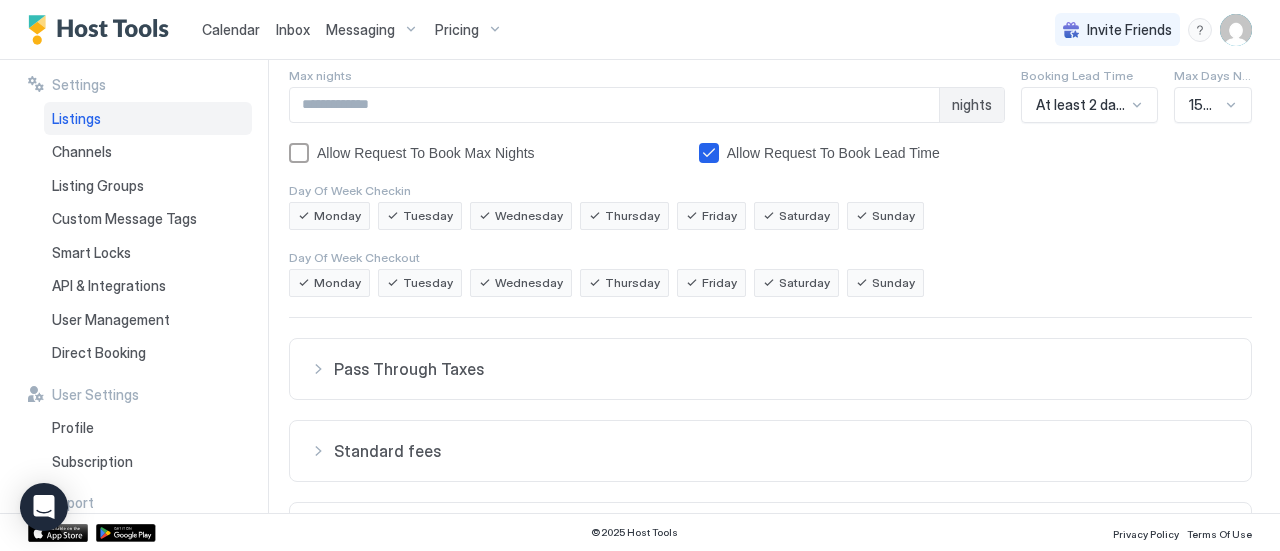 click on "150 Days" at bounding box center [1213, 105] 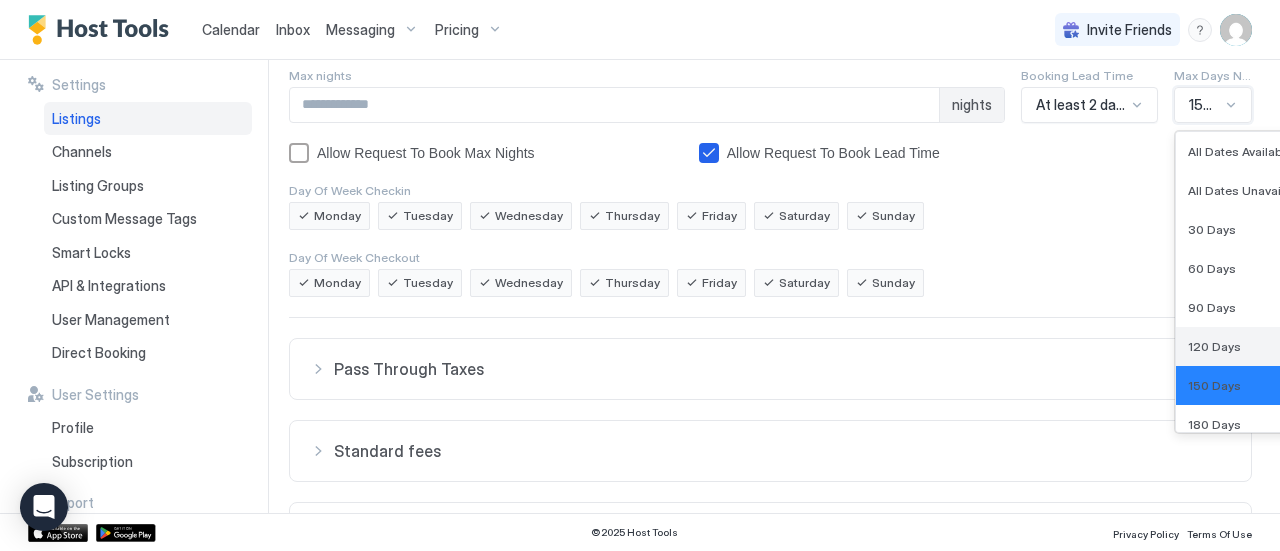 click on "120 Days" at bounding box center (1250, 346) 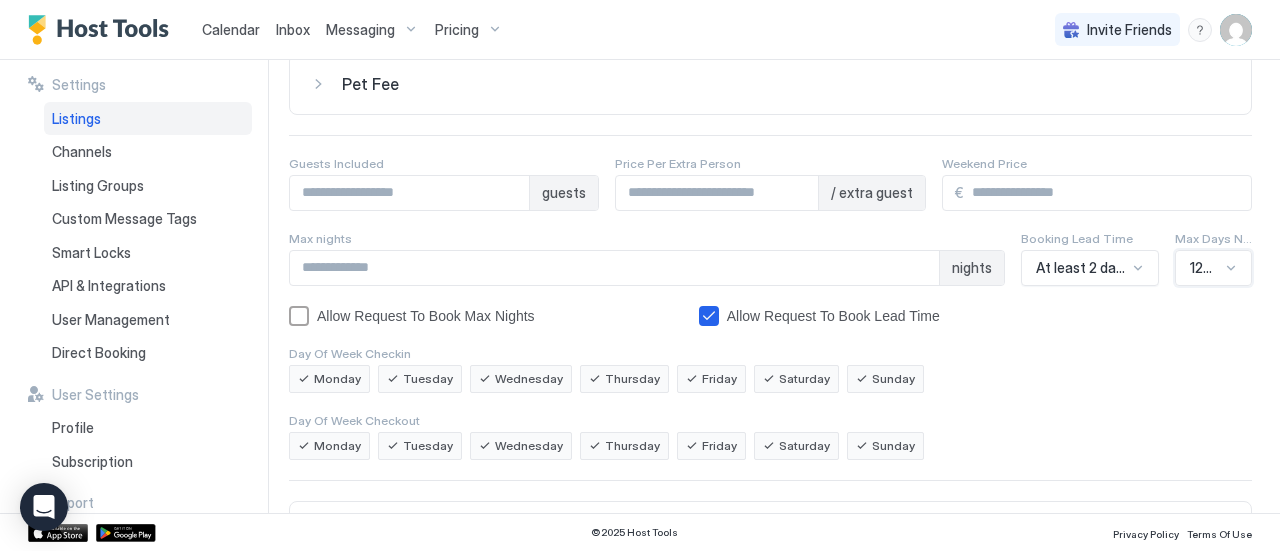 scroll, scrollTop: 172, scrollLeft: 0, axis: vertical 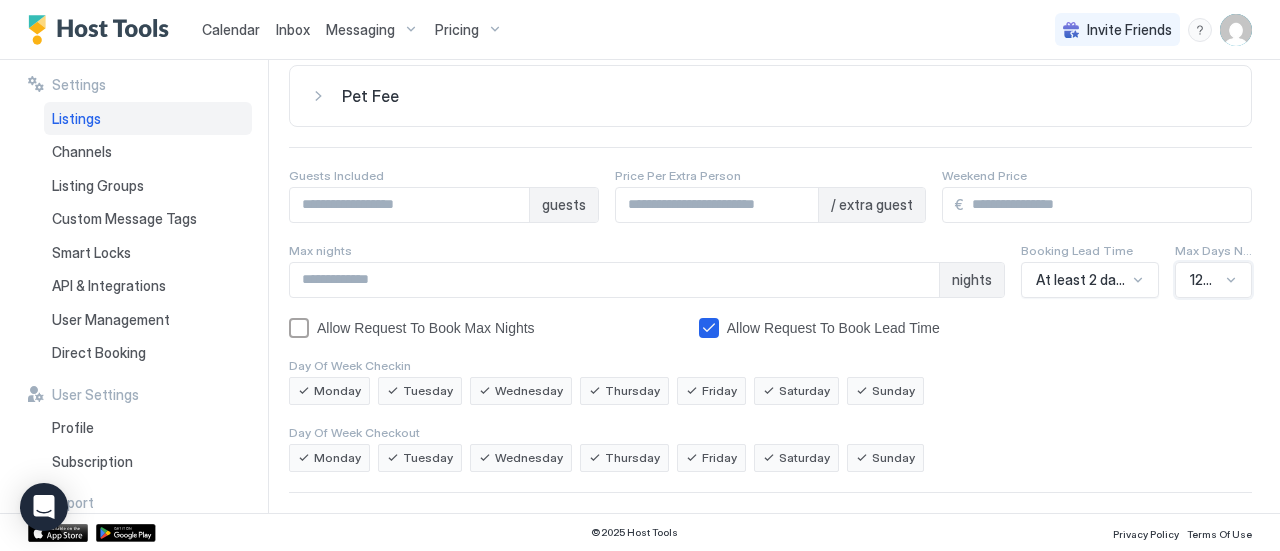 click on "option 120 Days, selected. 120 Days" at bounding box center (1213, 280) 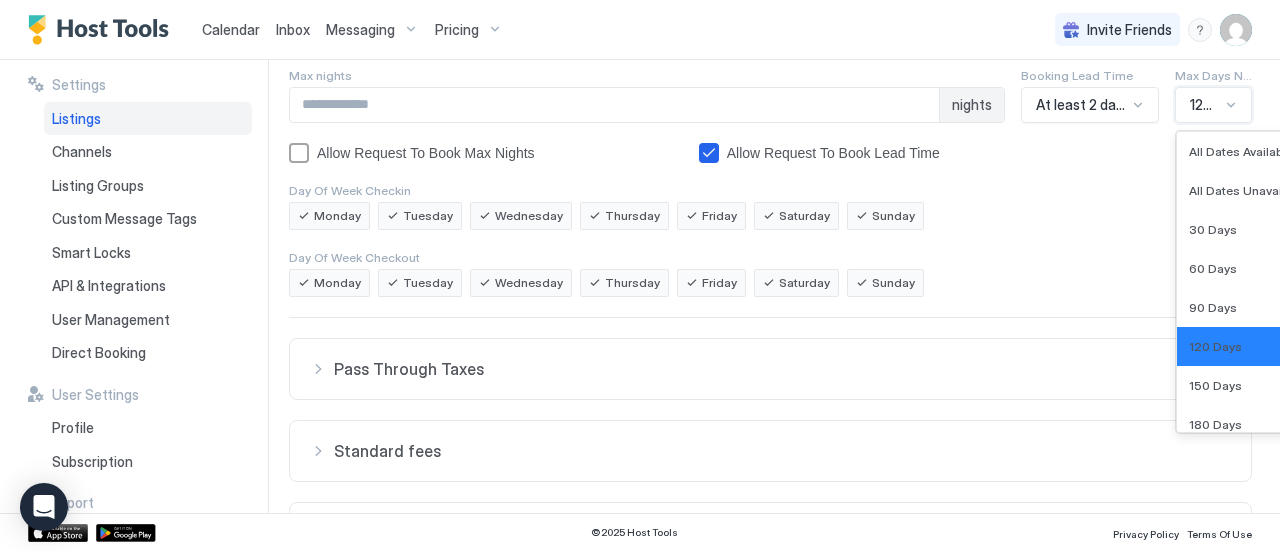 click on "Security Deposit € Pet Fee € Guests Included * guests Price Per Extra Person * / extra guest Weekend Price € Max nights *** nights Booking Lead Time At least 2 days notice Max Days Notice option 120 Days, selected. 14 results available. Use Up and Down to choose options, press Enter to select the currently focused option, press Escape to exit the menu, press Tab to select the option and exit the menu. 120 Days All Dates Available All Dates Unavailable 30 Days 60 Days 90 Days 120 Days 150 Days 180 Days 210 Days 240 Days 270 Days 300 Days 330 Days 365 Days Allow Request To Book Max Nights Allow Request To Book Lead Time Day Of Week Checkin Monday Tuesday Wednesday Thursday Friday Saturday Sunday Day Of Week Checkout Monday Tuesday Wednesday Thursday Friday Saturday Sunday Pass Through Taxes Taxes Type Amount Type Amount Tax ID TOT ID - Add new tax Standard fees Fee Type Unit Amount Collection - Cleaning fee - € 115 /group At time of booking Add fee Pricing Rules Rule type Days Price change - Name - Save" at bounding box center [770, 256] 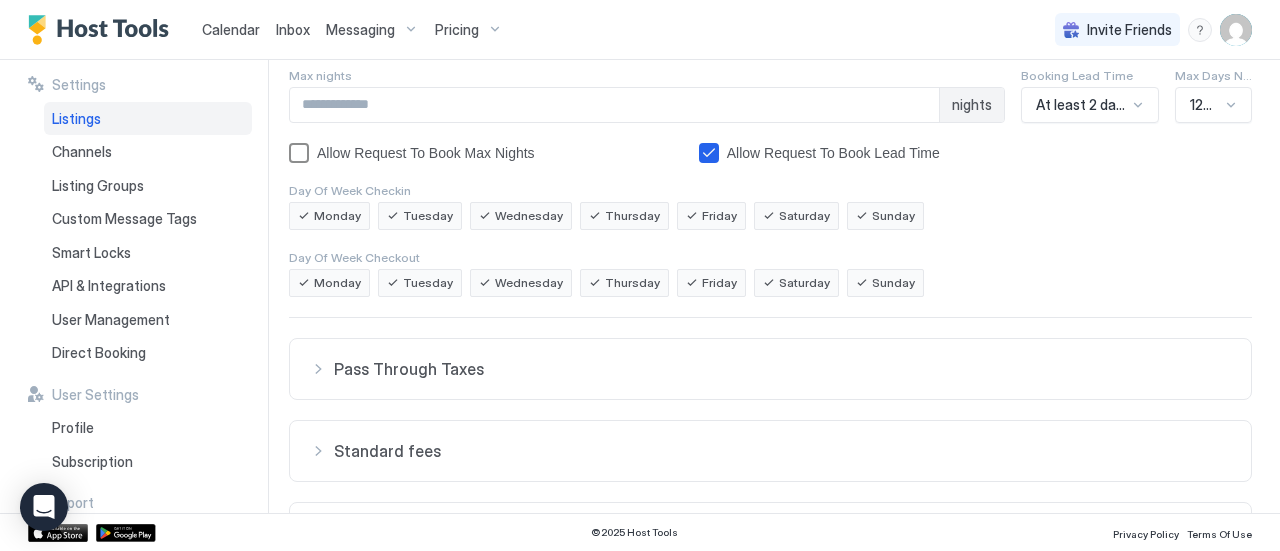 click on "Allow Request To Book Max Nights" at bounding box center (426, 153) 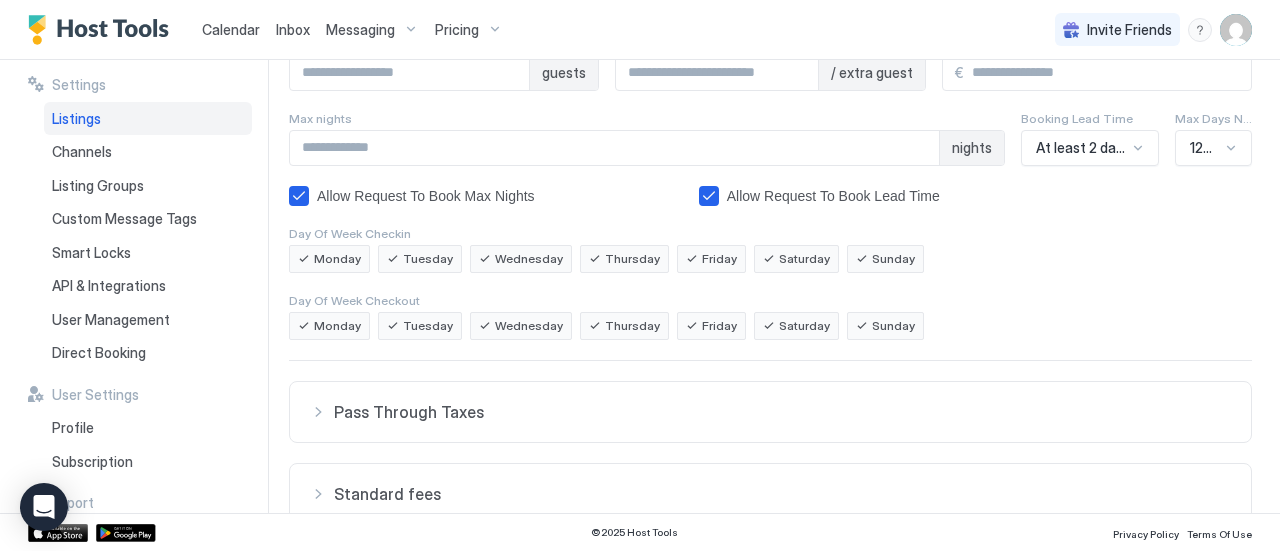 scroll, scrollTop: 252, scrollLeft: 0, axis: vertical 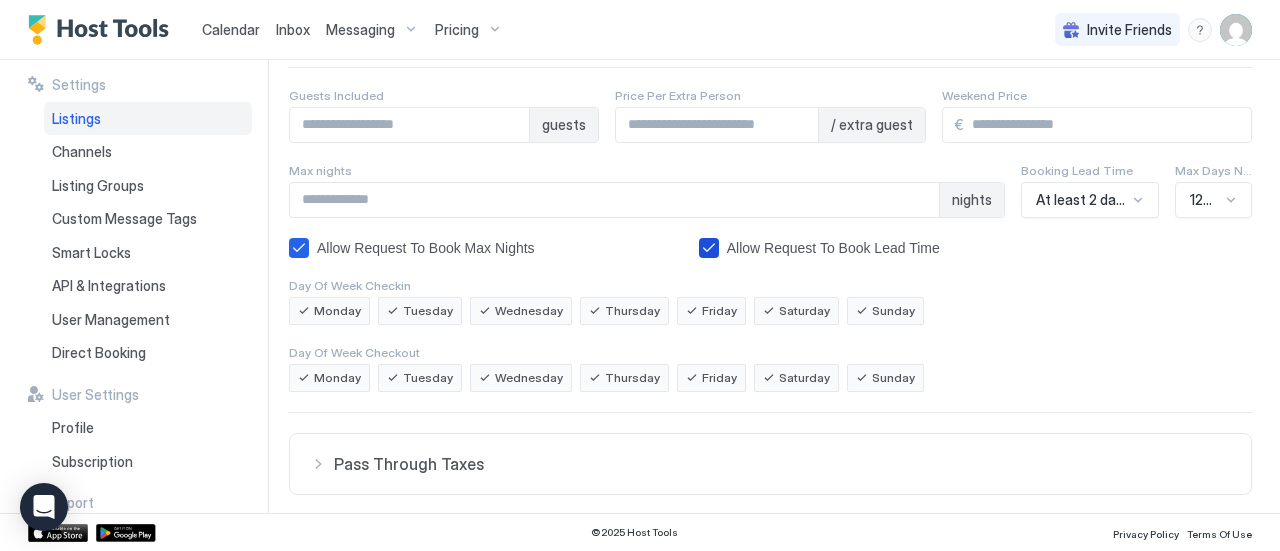 click on "Allow Request To Book Lead Time" at bounding box center [833, 248] 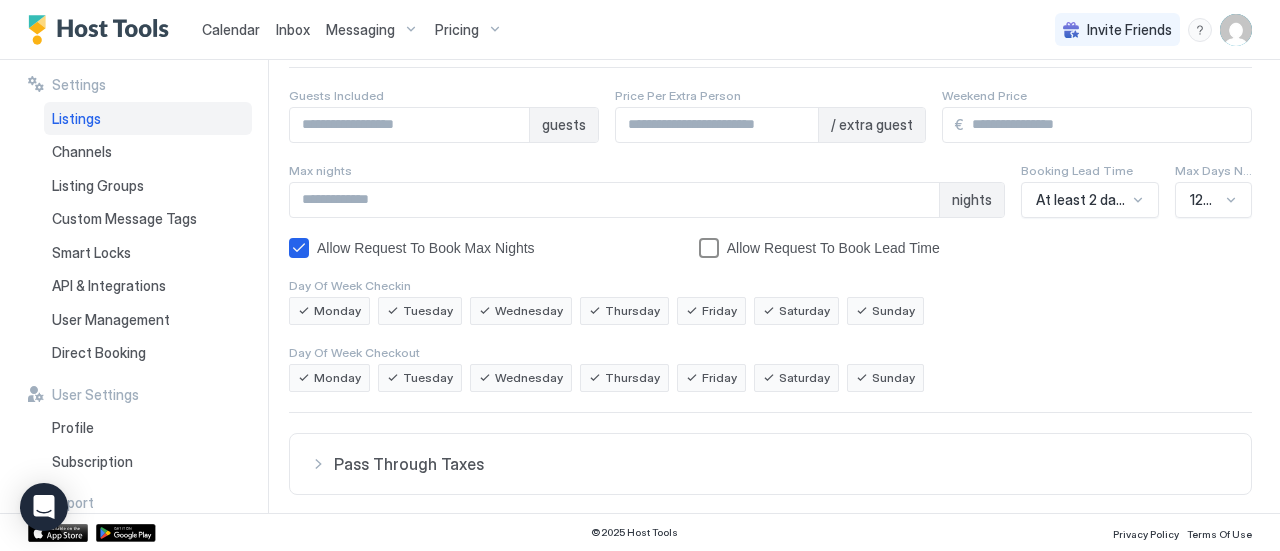click on "Allow Request To Book Lead Time" at bounding box center (833, 248) 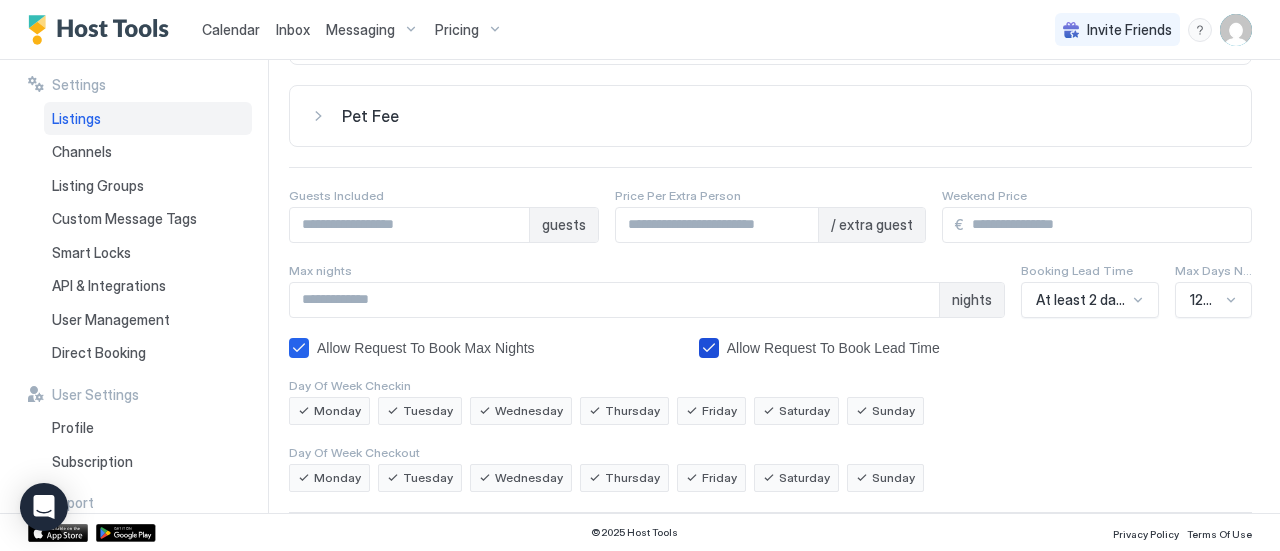 scroll, scrollTop: 151, scrollLeft: 0, axis: vertical 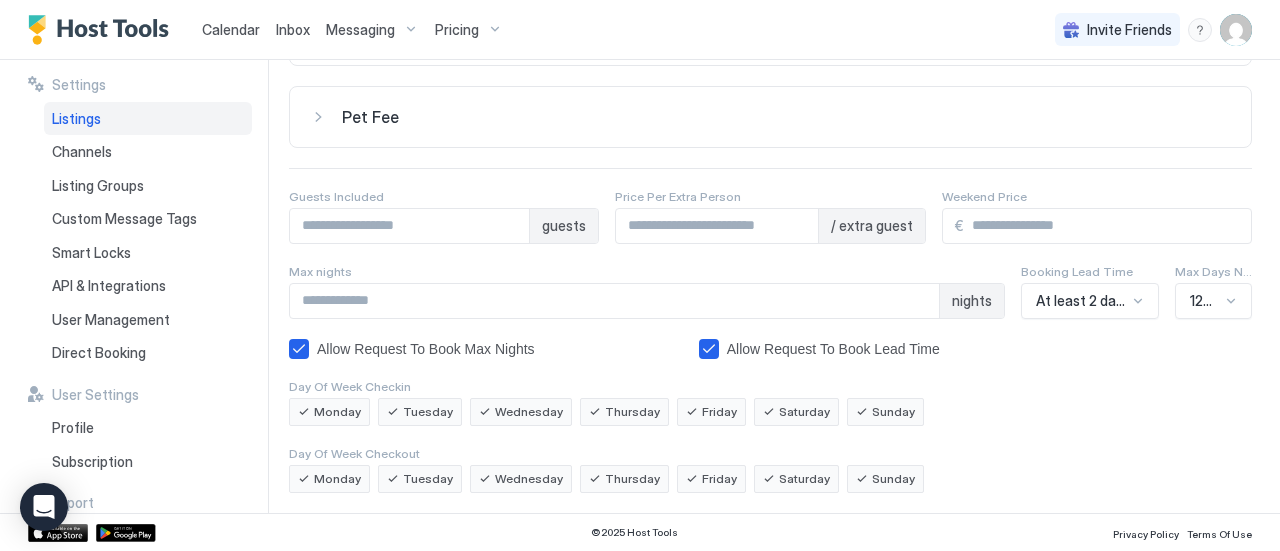 click on "Max Days Notice 120 Days" at bounding box center (1213, 291) 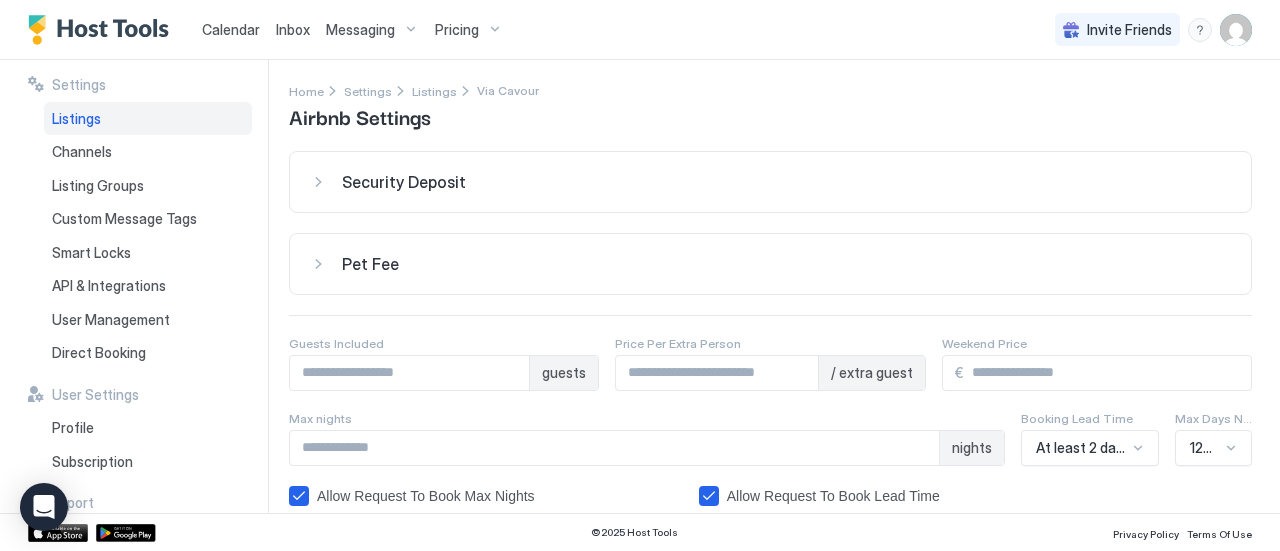 scroll, scrollTop: 0, scrollLeft: 0, axis: both 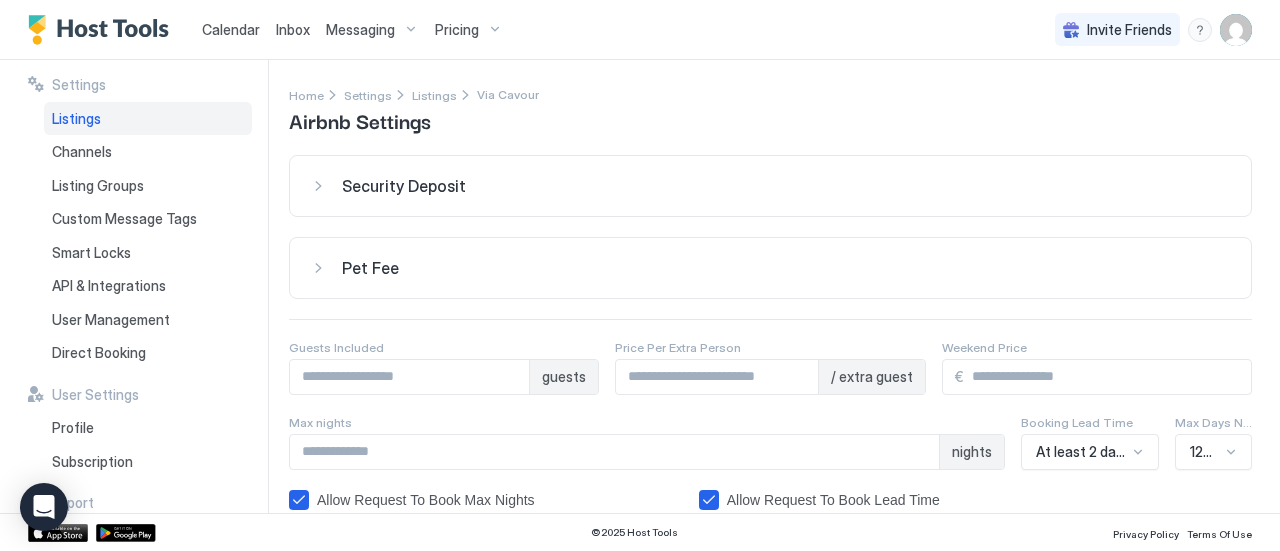 click on "Security Deposit" at bounding box center [770, 186] 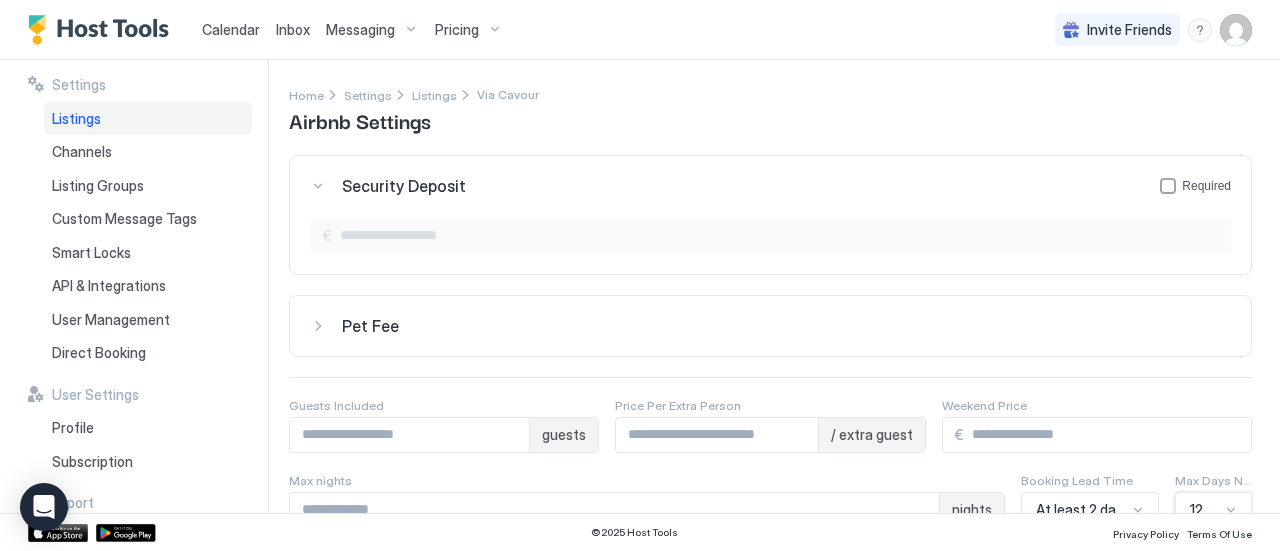 click on "Security Deposit Required € Pet Fee € Guests Included * guests Price Per Extra Person * / extra guest Weekend Price € Max nights *** nights Booking Lead Time At least 2 days notice Max Days Notice 14 results available. Use Up and Down to choose options, press Enter to select the currently focused option, press Escape to exit the menu, press Tab to select the option and exit the menu. 120 Days All Dates Available All Dates Unavailable 30 Days 60 Days 90 Days 120 Days 150 Days 180 Days 210 Days 240 Days 270 Days 300 Days 330 Days 365 Days Allow Request To Book Max Nights Allow Request To Book Lead Time Day Of Week Checkin Monday Tuesday Wednesday Thursday Friday Saturday Sunday Day Of Week Checkout Monday Tuesday Wednesday Thursday Friday Saturday Sunday Pass Through Taxes Taxes Type Amount Type Amount Tax ID TOT ID - Add new tax Standard fees Fee Type Unit Amount Collection - Cleaning fee - € 115 /group At time of booking Add fee Pricing Rules Rule type Days Price change - Add new Rule Seasonal Rules -" at bounding box center [770, 632] 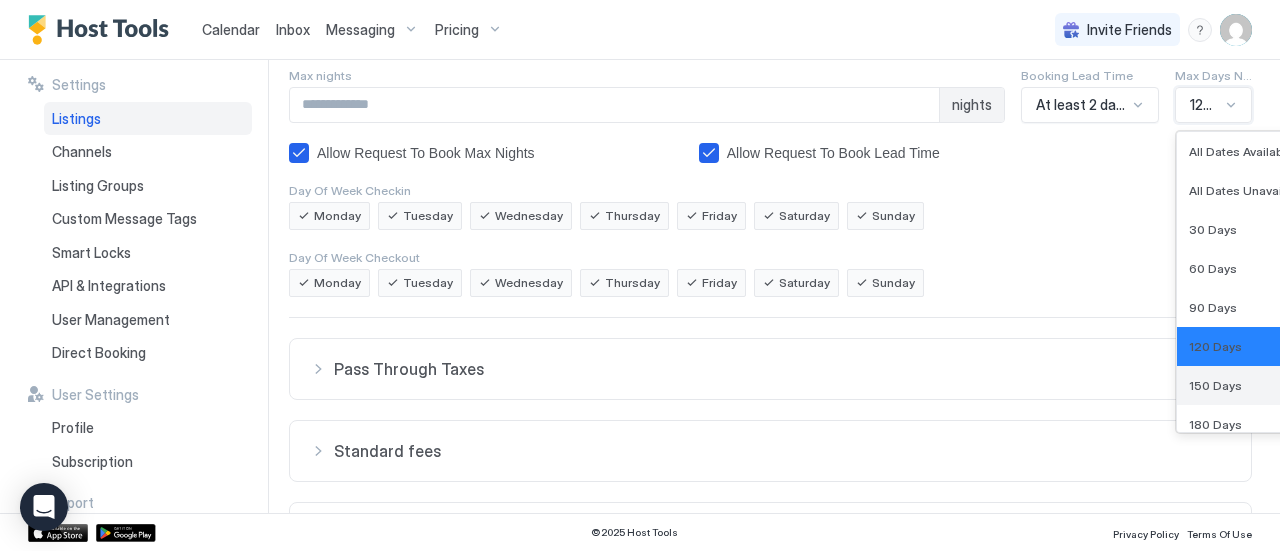 click on "150 Days" at bounding box center (1215, 385) 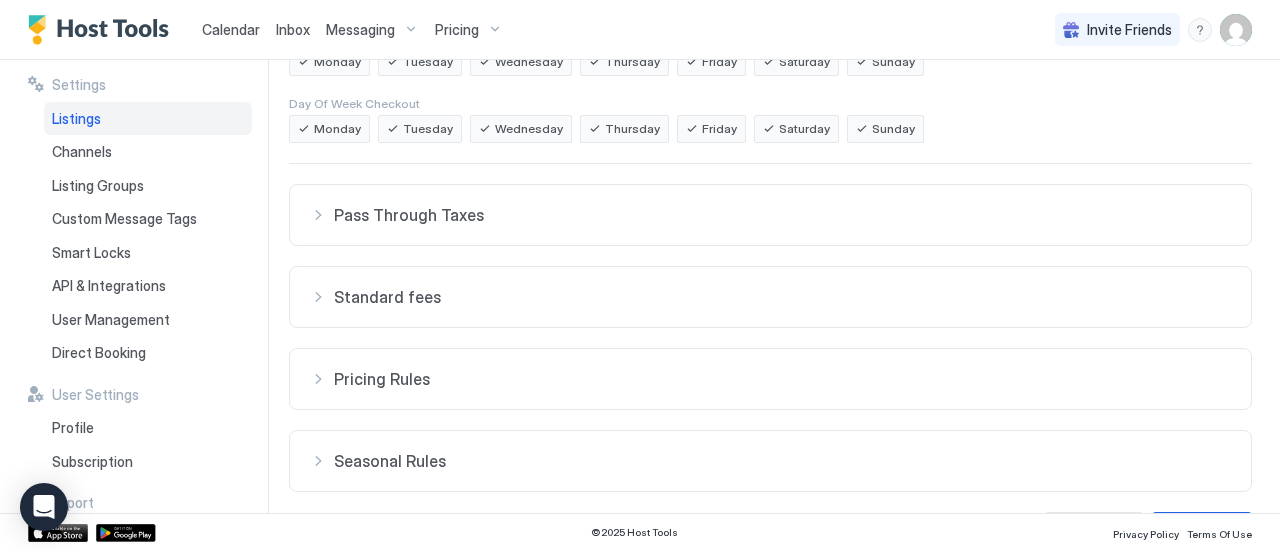 scroll, scrollTop: 614, scrollLeft: 0, axis: vertical 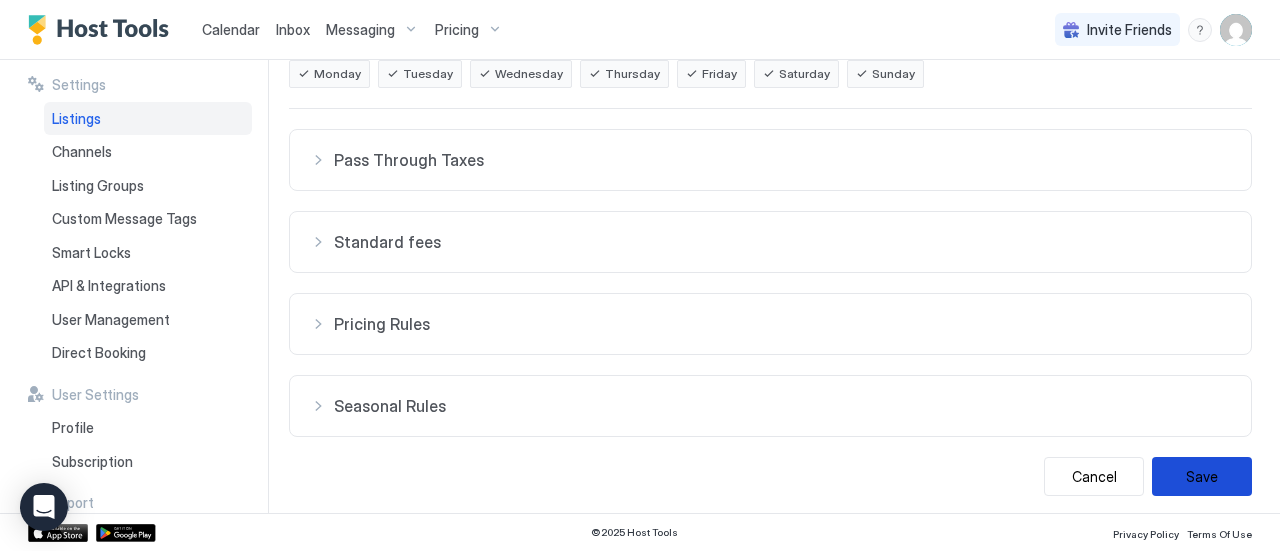 click on "Save" at bounding box center [1202, 476] 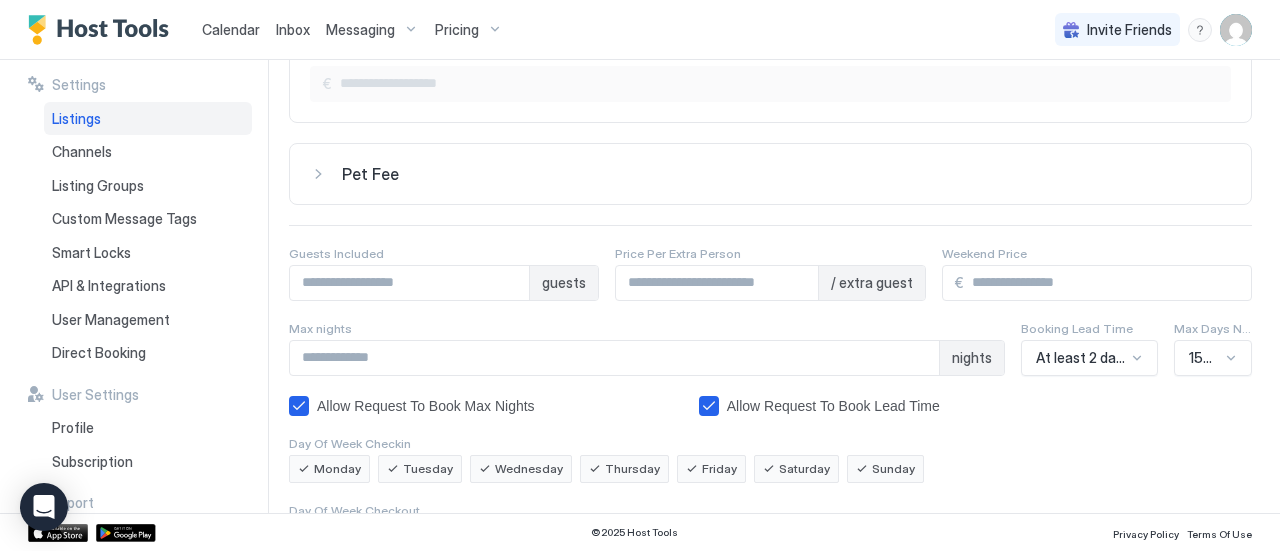 scroll, scrollTop: 152, scrollLeft: 0, axis: vertical 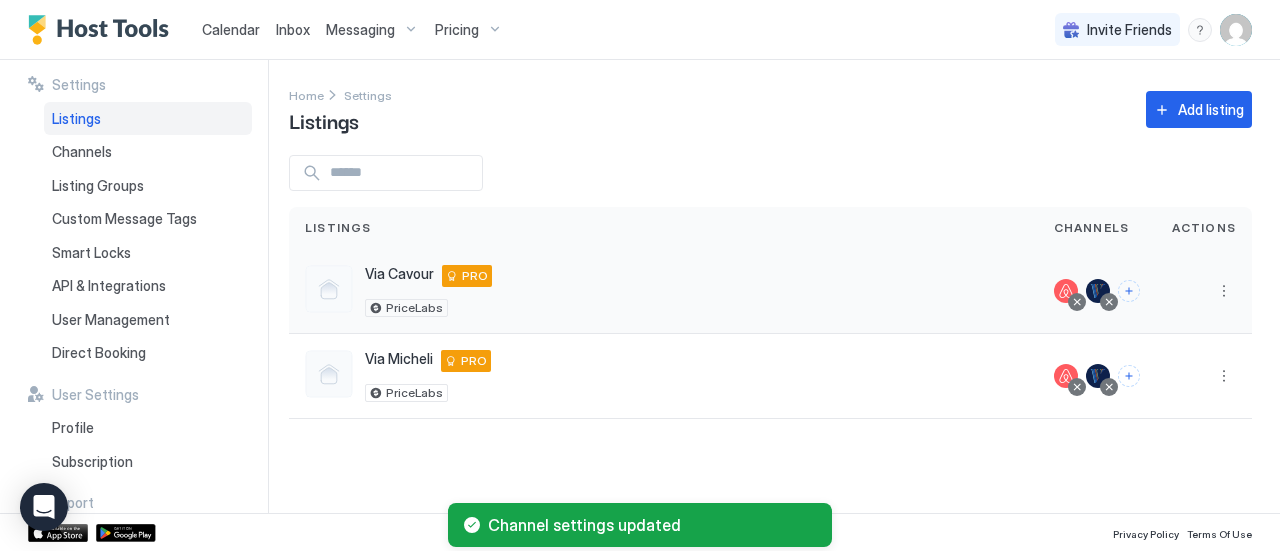 click on "Via Cavour Via Camillo Cavour, 82 2, [CITY], [STATE] [POSTAL_CODE] IT PRO PriceLabs" at bounding box center (663, 291) 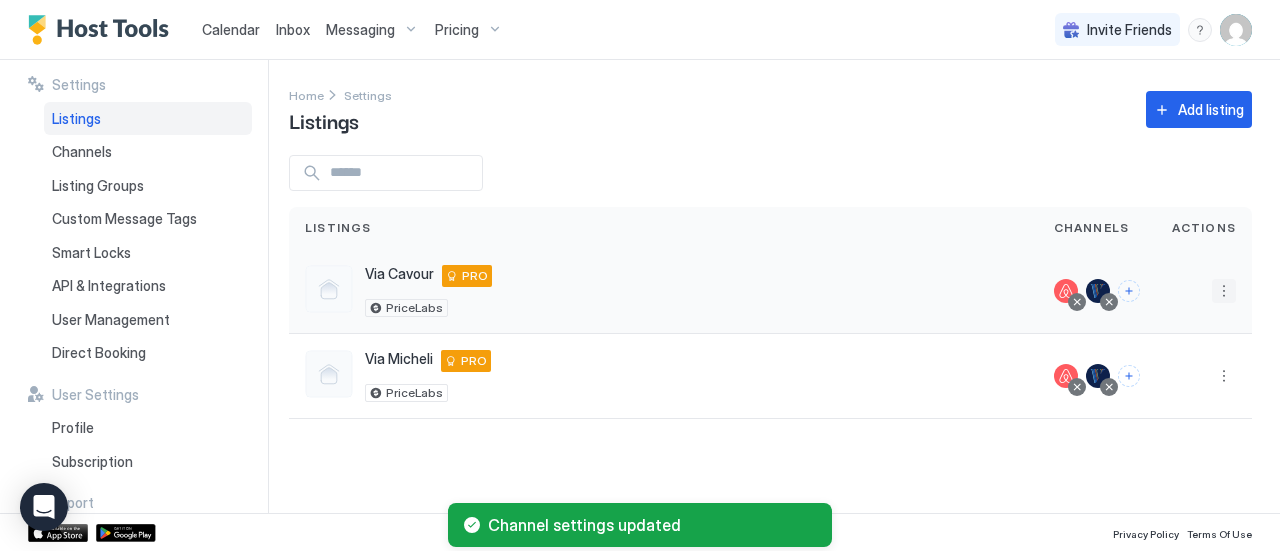 click at bounding box center [1224, 291] 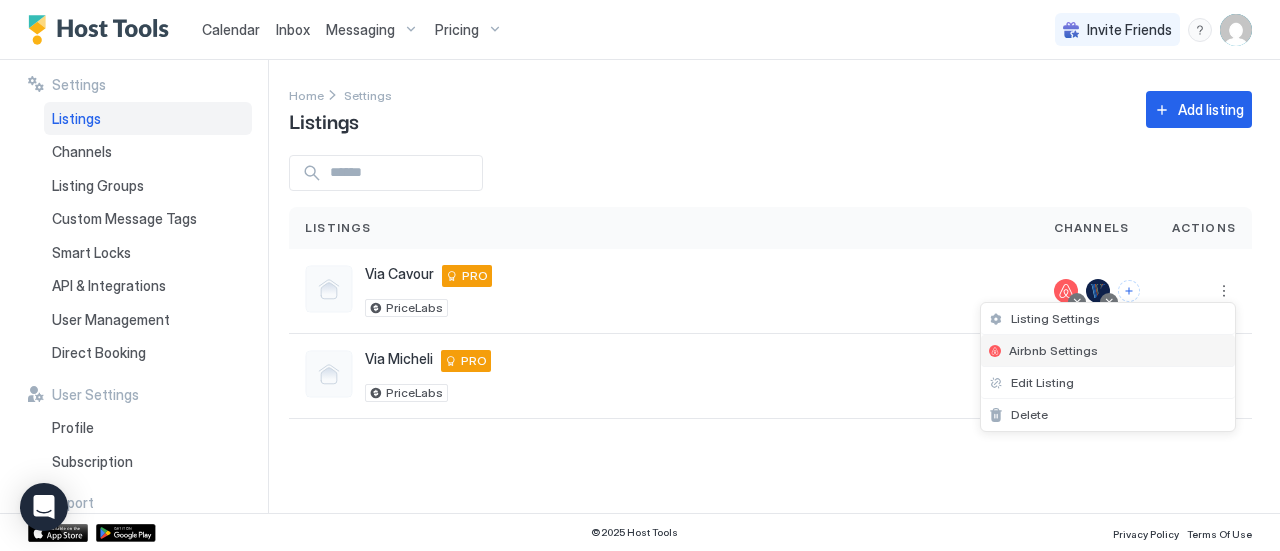 click on "Airbnb Settings" at bounding box center (1108, 351) 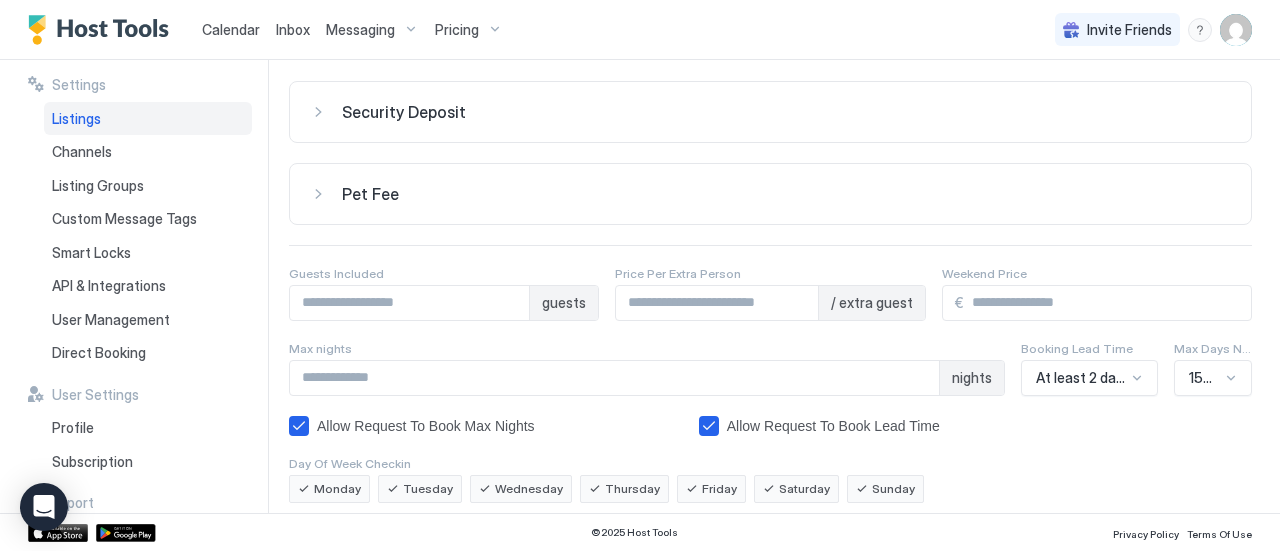 click on "150 Days" at bounding box center (1213, 378) 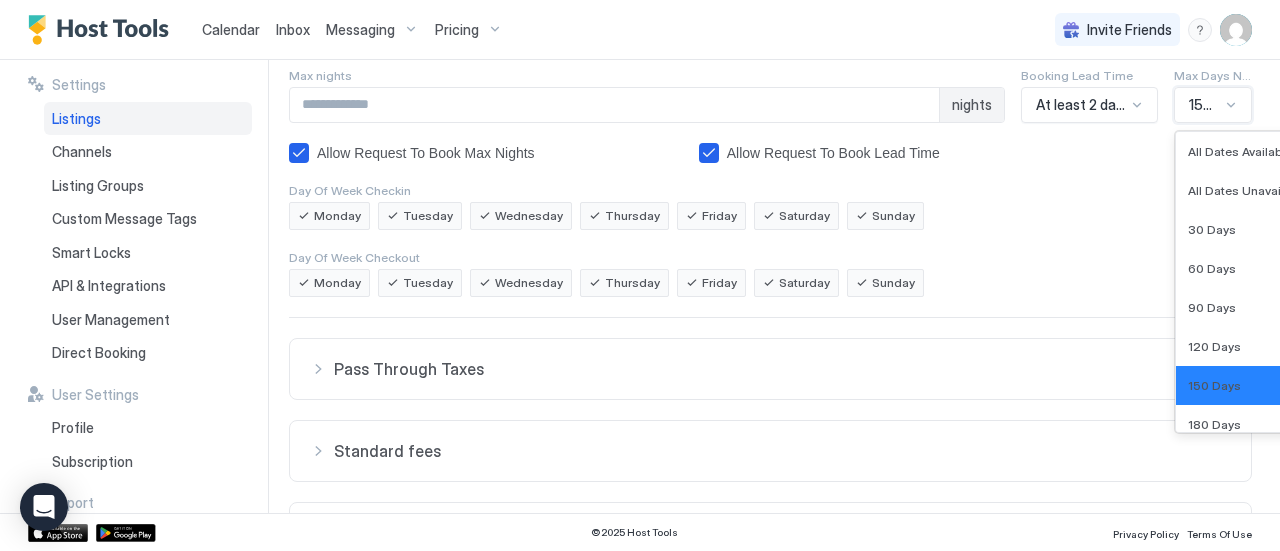 click on "Pass Through Taxes" at bounding box center [782, 369] 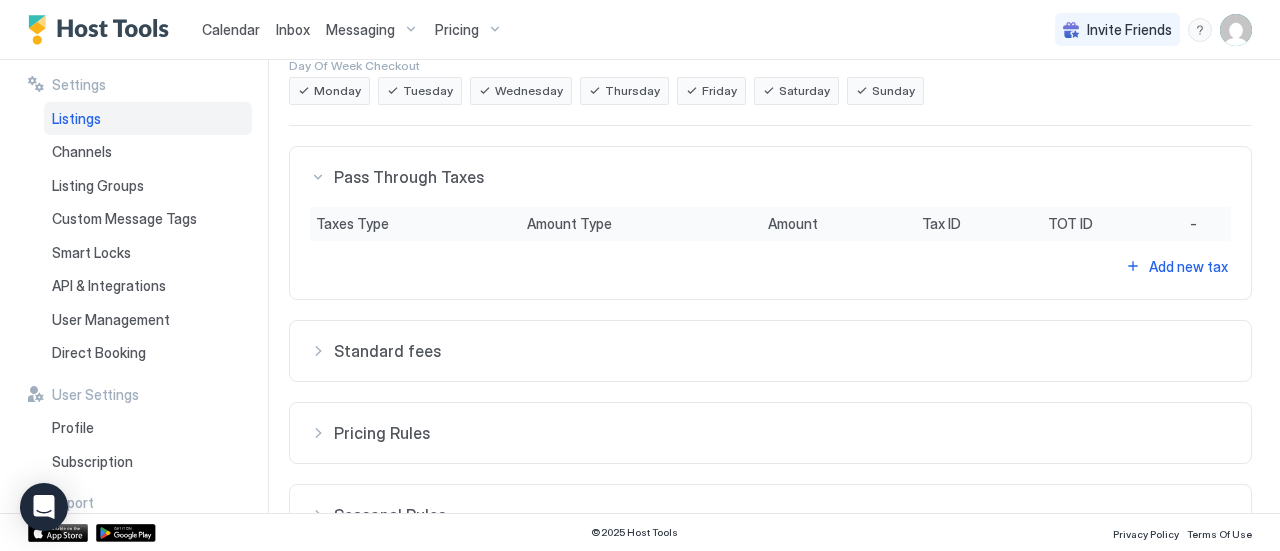 scroll, scrollTop: 648, scrollLeft: 0, axis: vertical 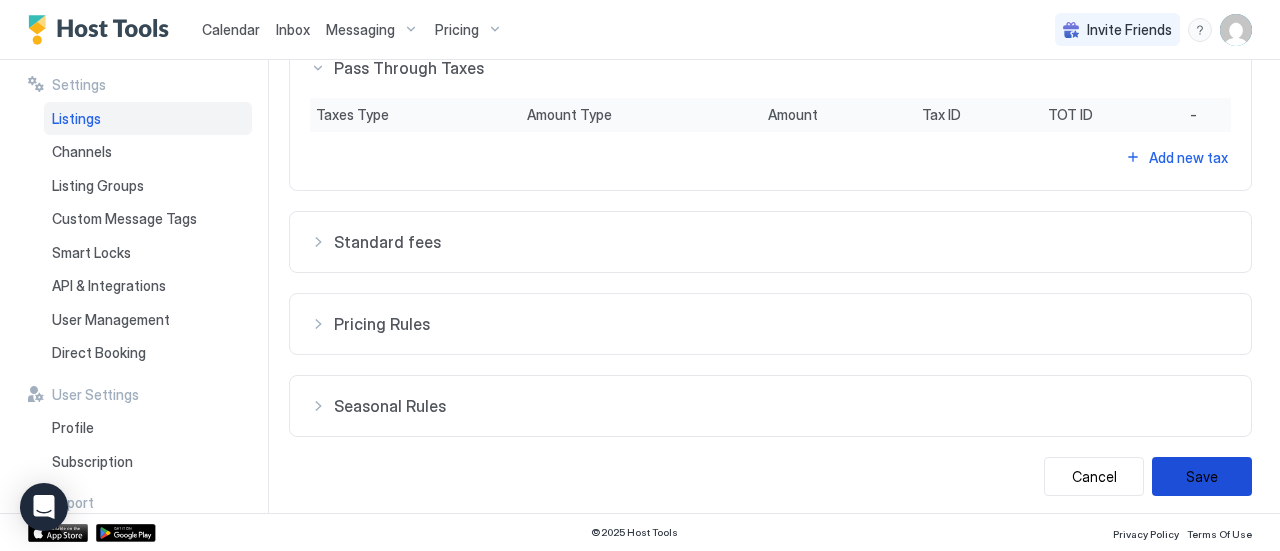 click on "Save" at bounding box center (1202, 476) 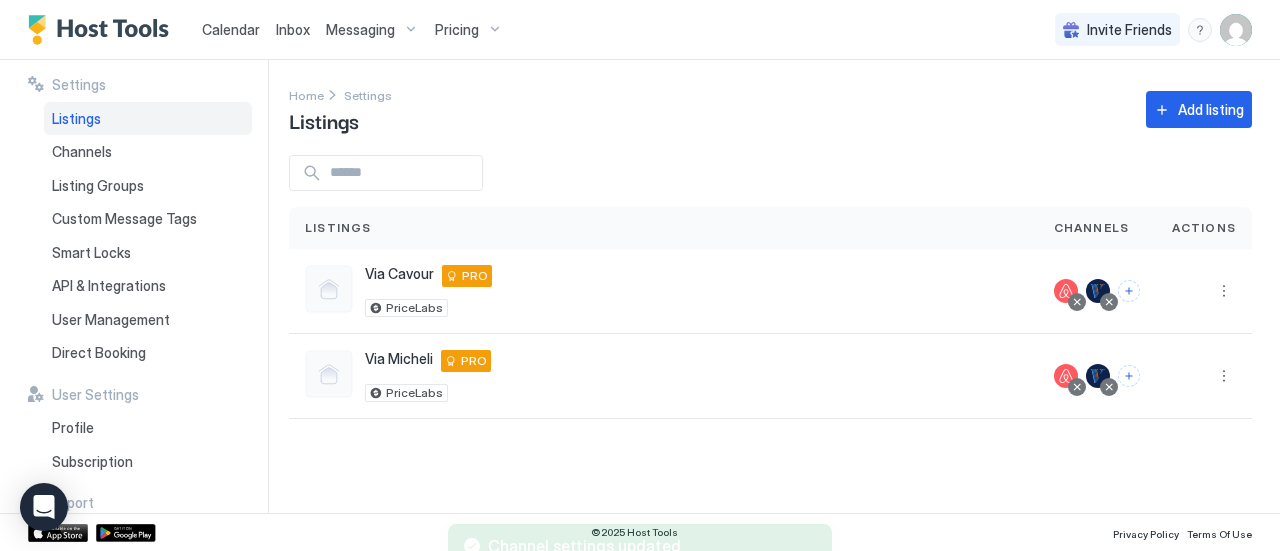 scroll, scrollTop: 0, scrollLeft: 0, axis: both 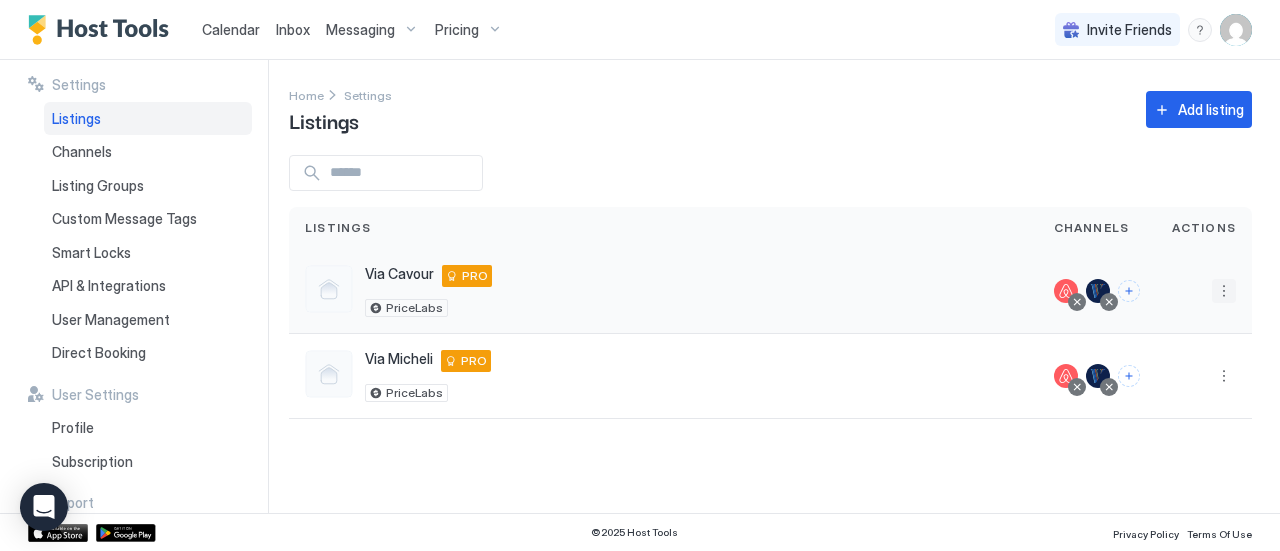 click at bounding box center [1224, 291] 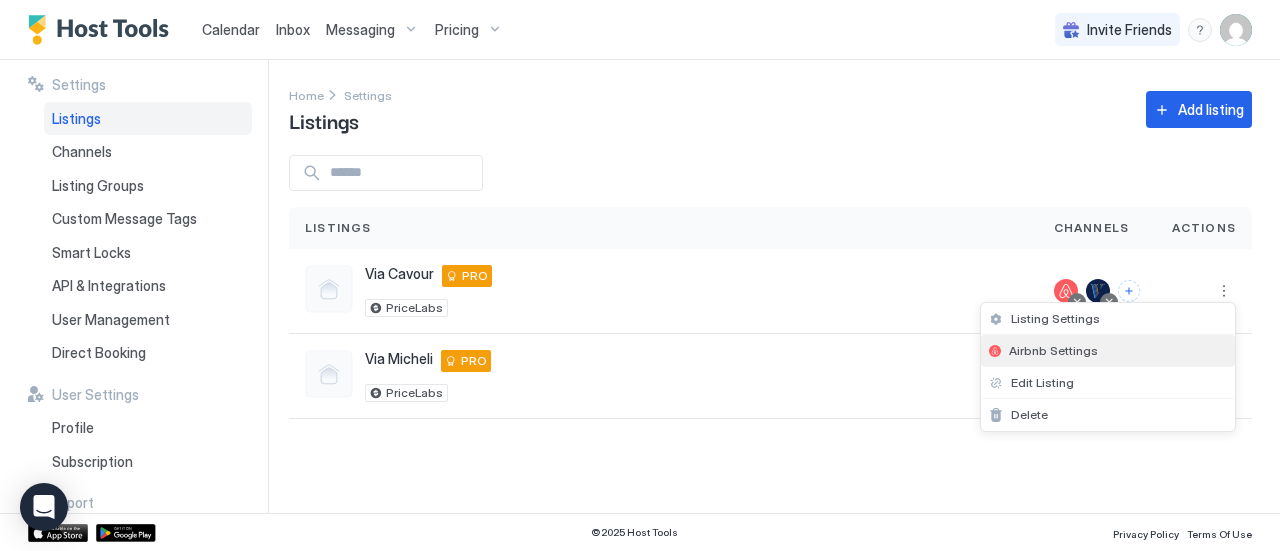 click on "Airbnb Settings" at bounding box center (1108, 351) 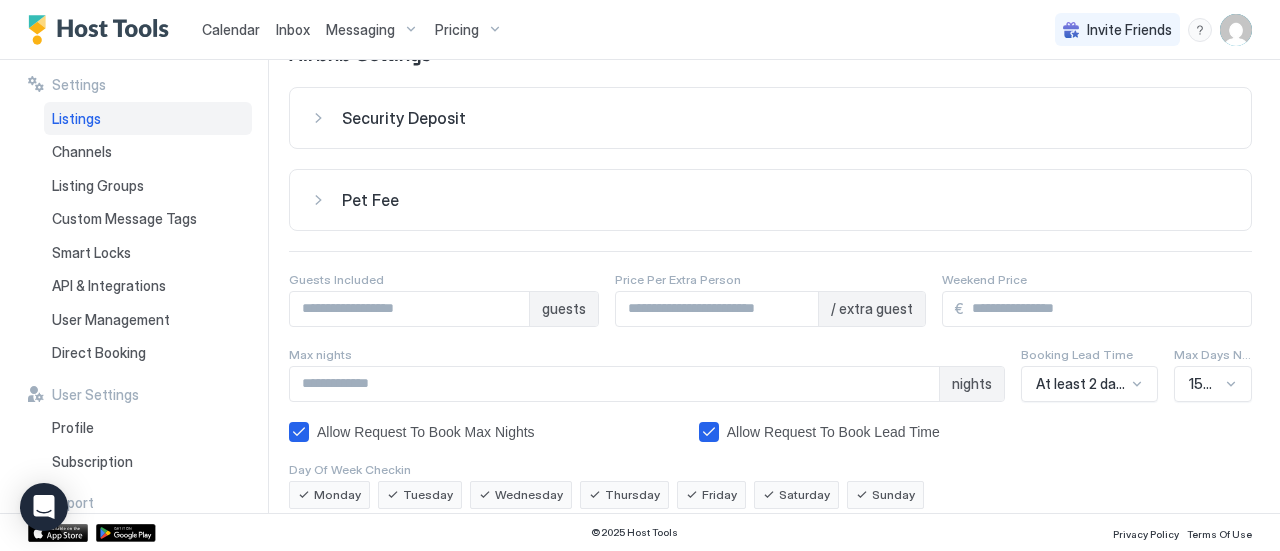 scroll, scrollTop: 69, scrollLeft: 0, axis: vertical 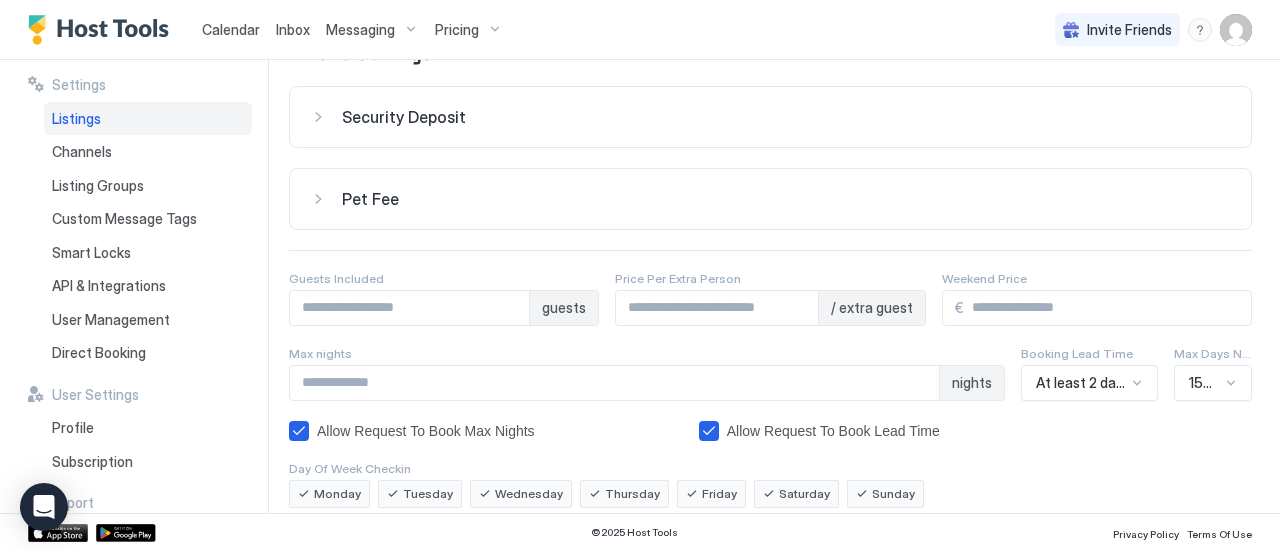 click on "Security Deposit € Pet Fee € Guests Included * guests Price Per Extra Person * / extra guest Weekend Price € Max nights *** nights Booking Lead Time At least 2 days notice Max Days Notice 150 Days Allow Request To Book Max Nights Allow Request To Book Lead Time Day Of Week Checkin Monday Tuesday Wednesday Thursday Friday Saturday Sunday Day Of Week Checkout Monday Tuesday Wednesday Thursday Friday Saturday Sunday Pass Through Taxes Taxes Type Amount Type Amount Tax ID TOT ID - Add new tax Standard fees Fee Type Unit Amount Collection - Cleaning fee - € 115 /group At time of booking Add fee Pricing Rules Rule type Days Price change - Add new Rule Seasonal Rules Name Pricing Rule Types Price Change Availability rules - Add new Rule Cancel Save" at bounding box center (770, 534) 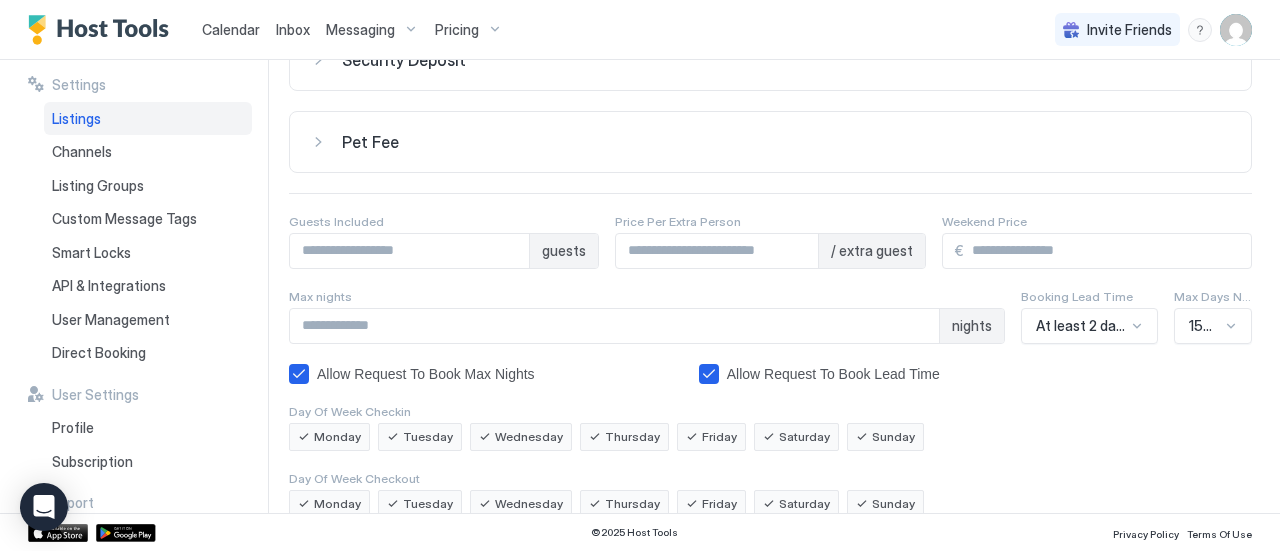 scroll, scrollTop: 119, scrollLeft: 0, axis: vertical 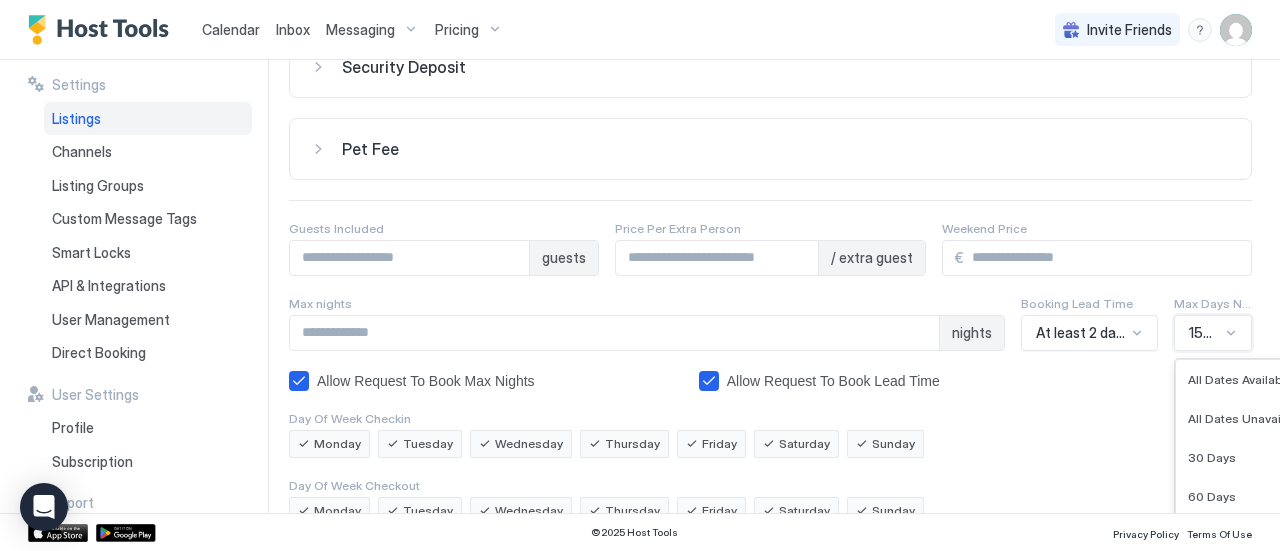 click on "14 results available. Use Up and Down to choose options, press Enter to select the currently focused option, press Escape to exit the menu, press Tab to select the option and exit the menu. 150 Days All Dates Available All Dates Unavailable 30 Days 60 Days 90 Days 120 Days 150 Days 180 Days 210 Days 240 Days 270 Days 300 Days 330 Days 365 Days" at bounding box center (1213, 333) 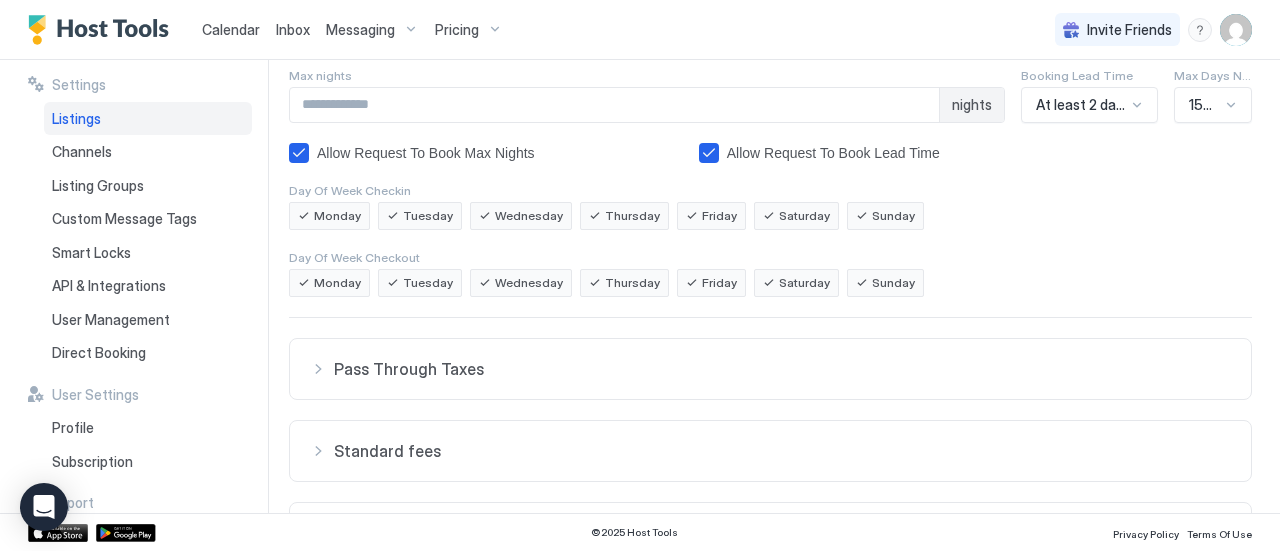 click on "Security Deposit € Pet Fee € Guests Included * guests Price Per Extra Person * / extra guest Weekend Price € Max nights *** nights Booking Lead Time At least 2 days notice Max Days Notice 150 Days Allow Request To Book Max Nights Allow Request To Book Lead Time Day Of Week Checkin Monday Tuesday Wednesday Thursday Friday Saturday Sunday Day Of Week Checkout Monday Tuesday Wednesday Thursday Friday Saturday Sunday Pass Through Taxes Taxes Type Amount Type Amount Tax ID TOT ID - Add new tax Standard fees Fee Type Unit Amount Collection - Cleaning fee - € 115 /group At time of booking Add fee Pricing Rules Rule type Days Price change - Add new Rule Seasonal Rules Name Pricing Rule Types Price Change Availability rules - Add new Rule Cancel Save" at bounding box center [770, 256] 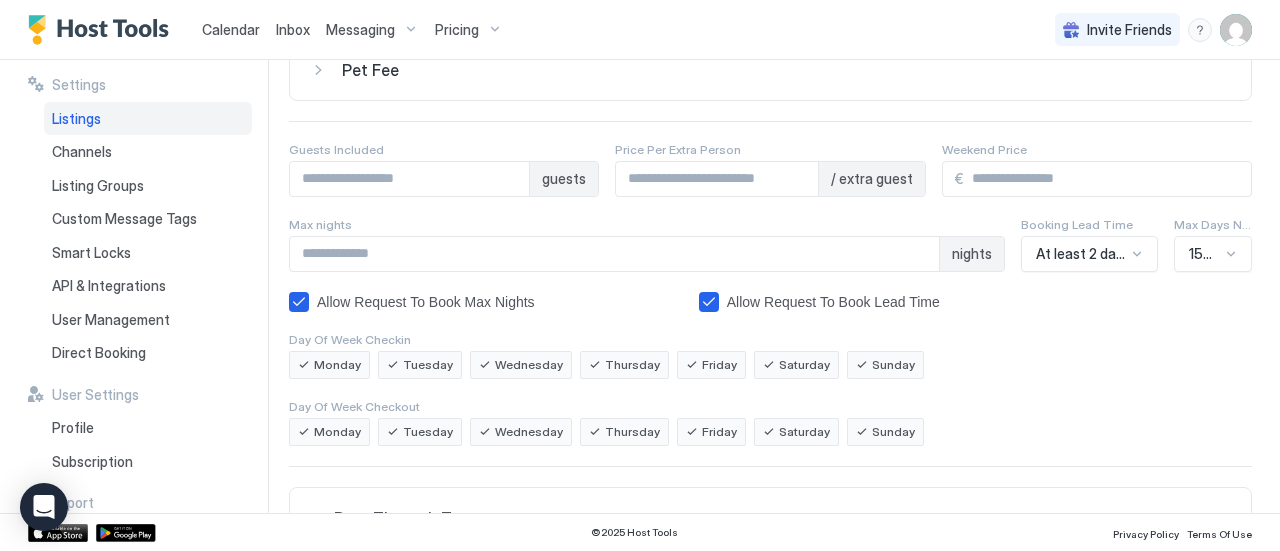 scroll, scrollTop: 194, scrollLeft: 0, axis: vertical 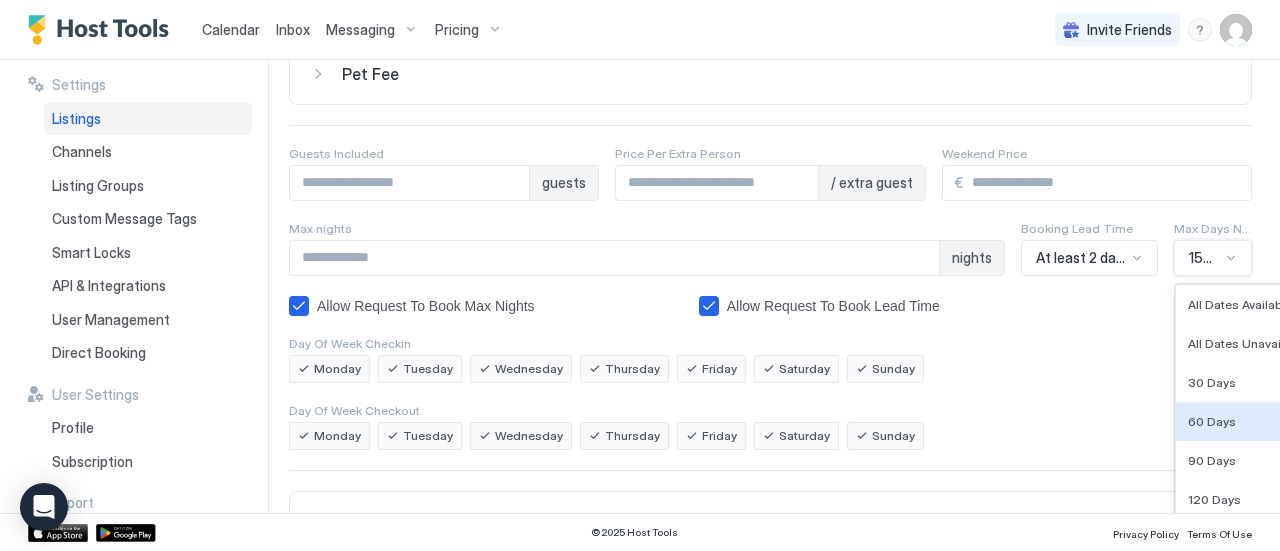 click on "14 results available. Use Up and Down to choose options, press Enter to select the currently focused option, press Escape to exit the menu, press Tab to select the option and exit the menu. 150 Days All Dates Available All Dates Unavailable 30 Days 60 Days 90 Days 120 Days 150 Days 180 Days 210 Days 240 Days 270 Days 300 Days 330 Days 365 Days" at bounding box center [1213, 258] 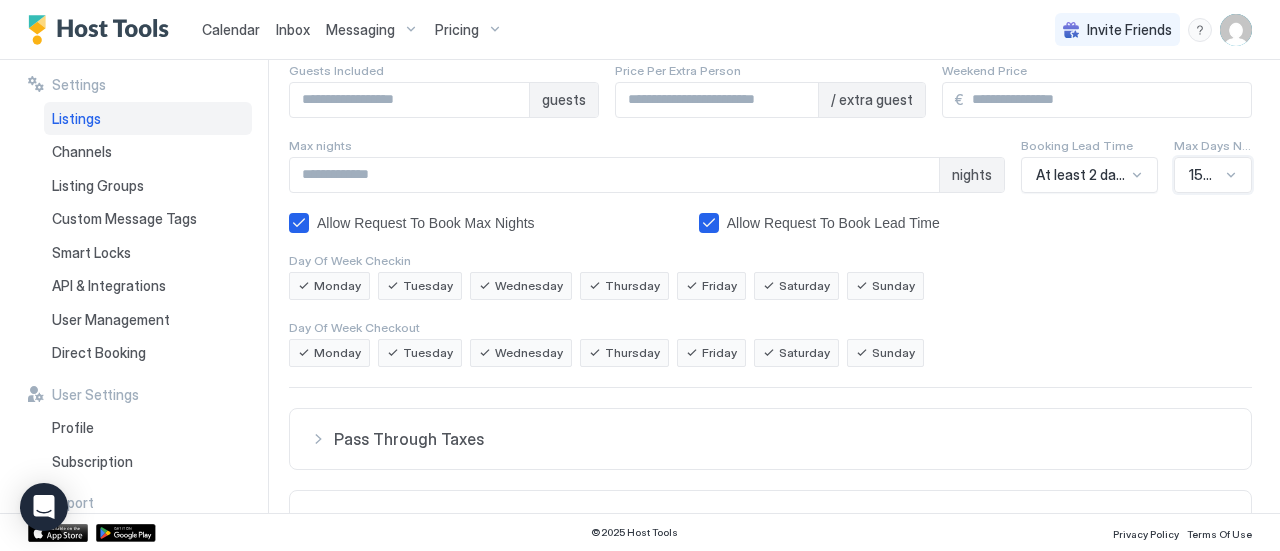scroll, scrollTop: 347, scrollLeft: 0, axis: vertical 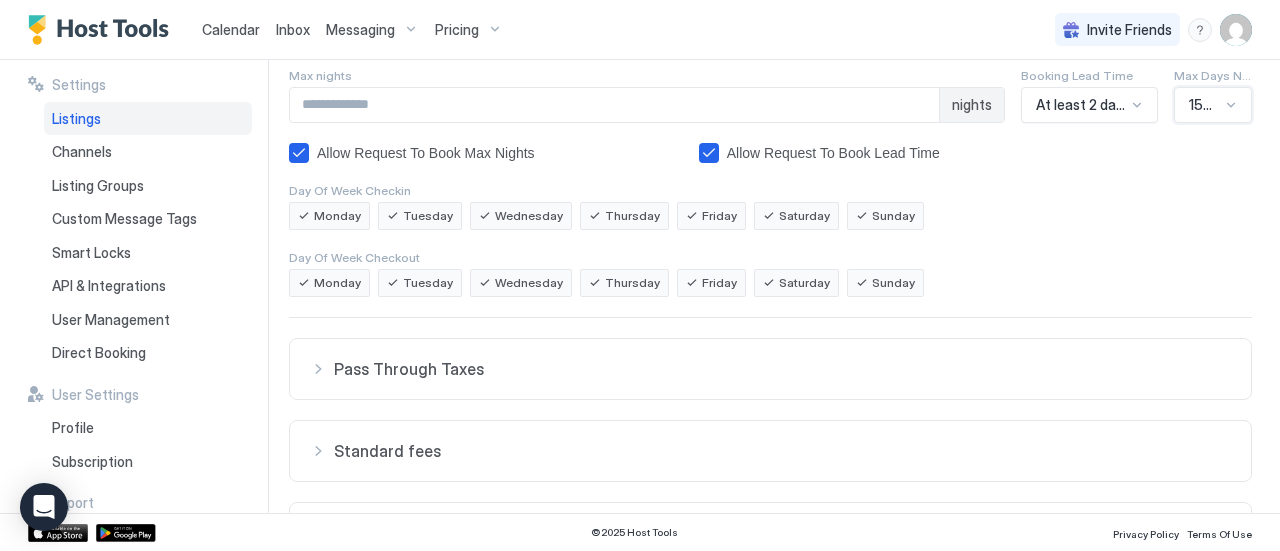 click on "option 150 Days, selected. Select is focused ,type to refine list, press Down to open the menu,  150 Days" at bounding box center [1213, 105] 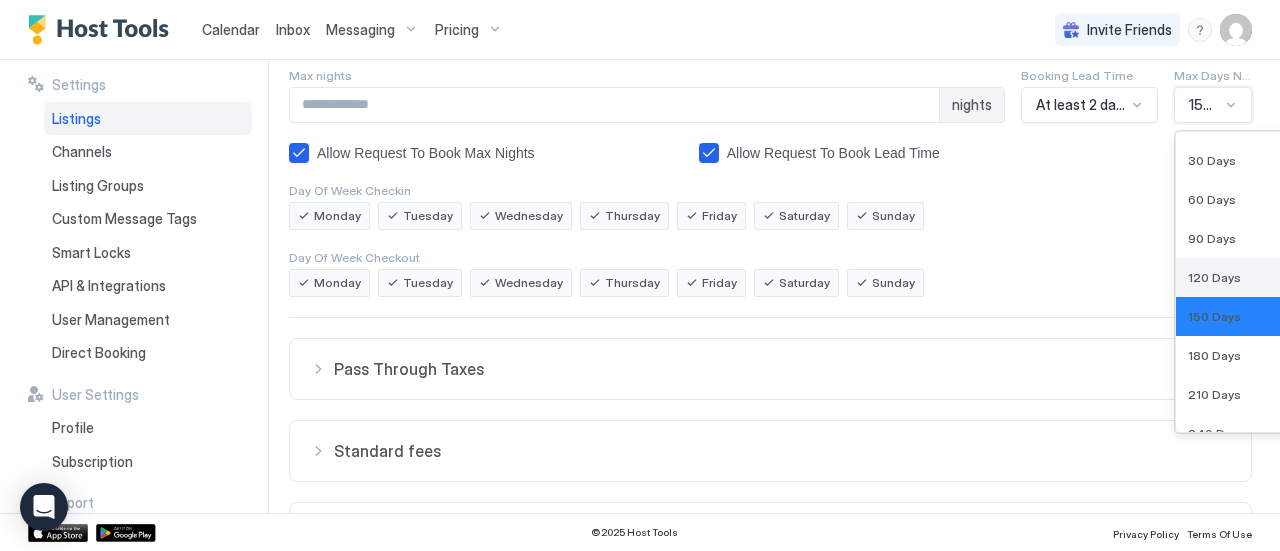 scroll, scrollTop: 78, scrollLeft: 0, axis: vertical 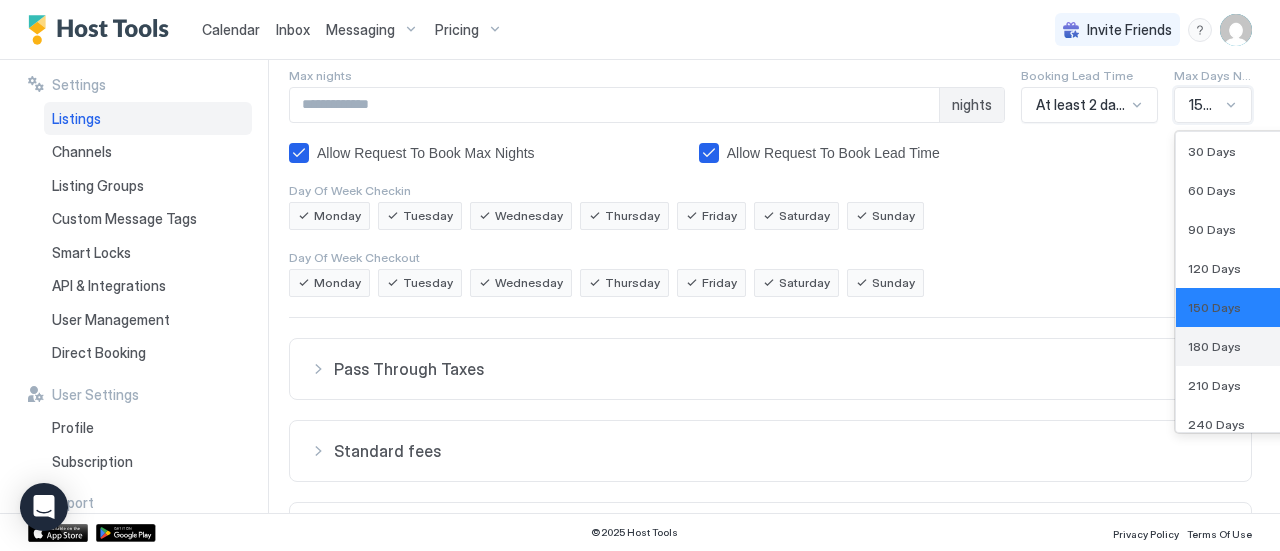 click on "180 Days" at bounding box center [1250, 346] 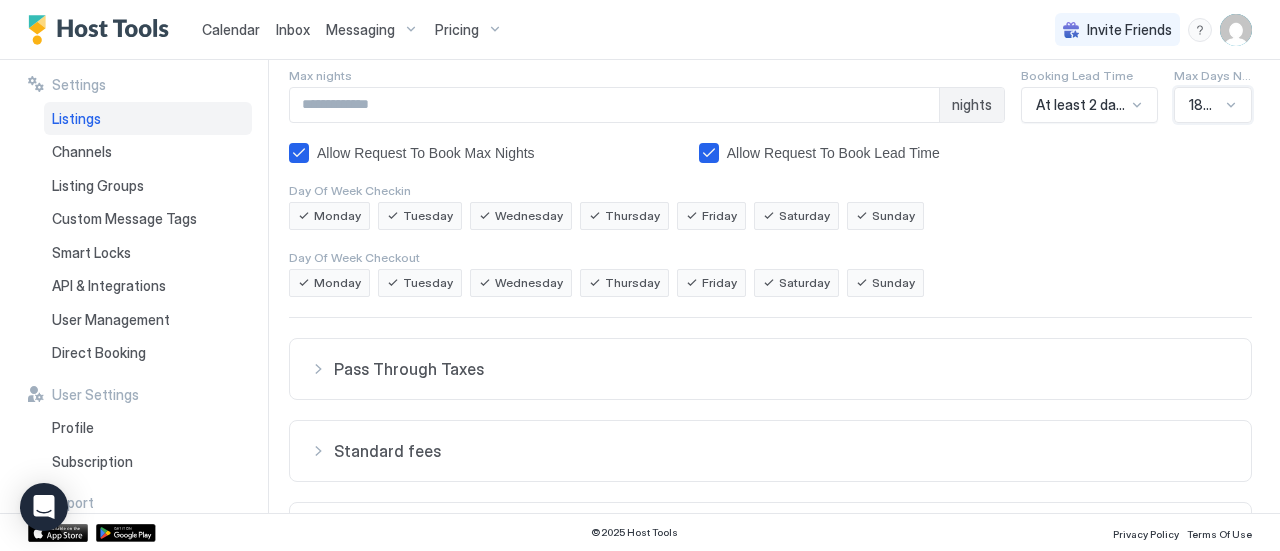 click at bounding box center (1231, 105) 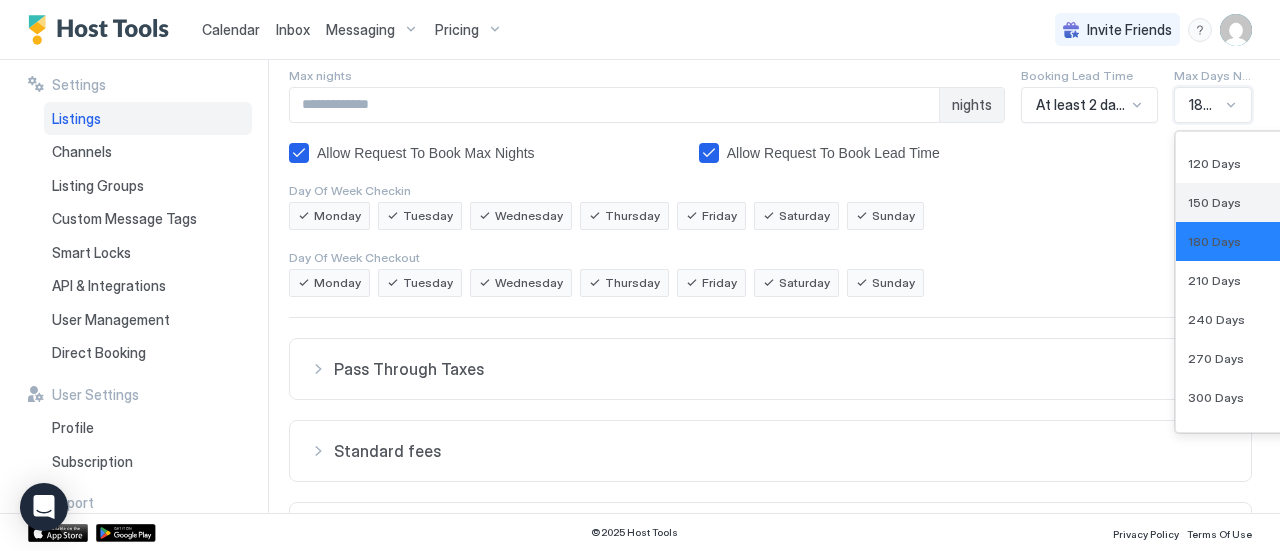 scroll, scrollTop: 208, scrollLeft: 0, axis: vertical 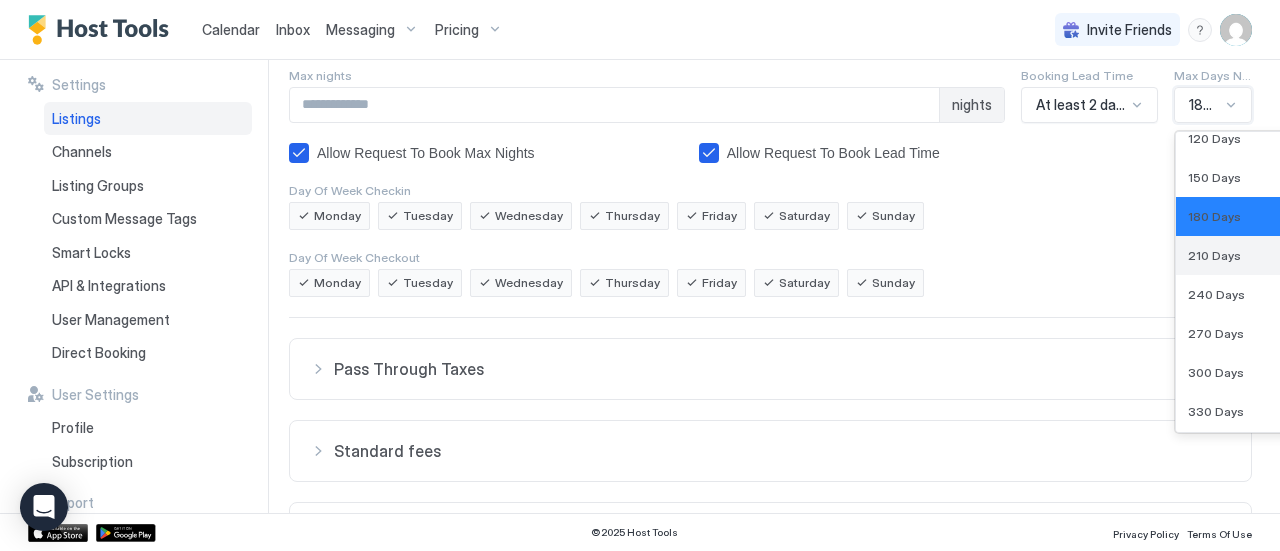 click on "210 Days" at bounding box center (1250, 255) 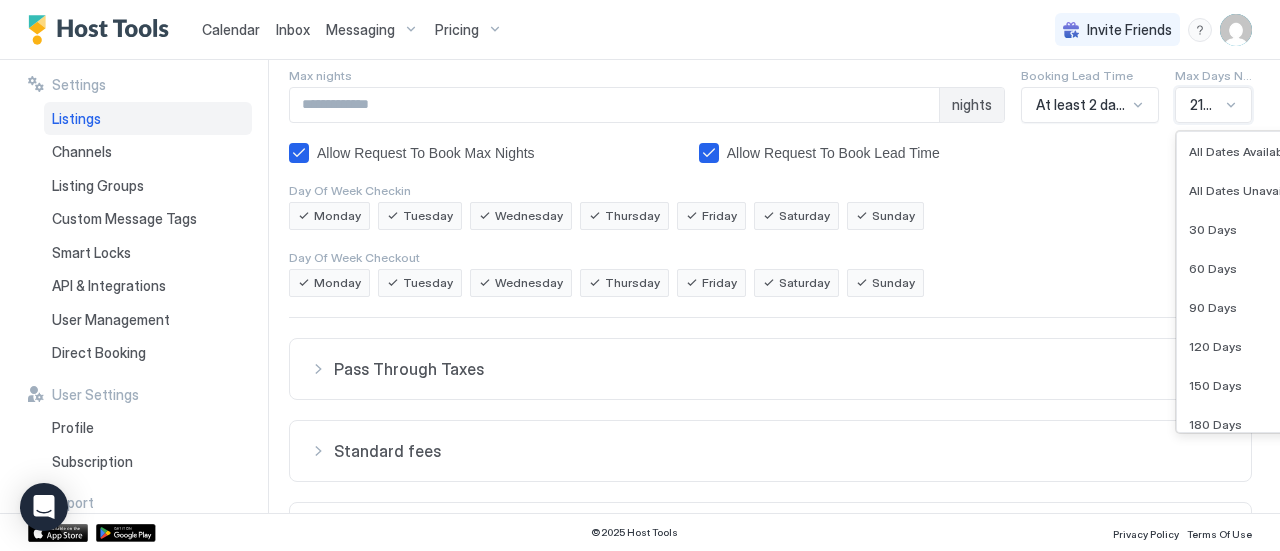 click on "210 Days" at bounding box center (1213, 105) 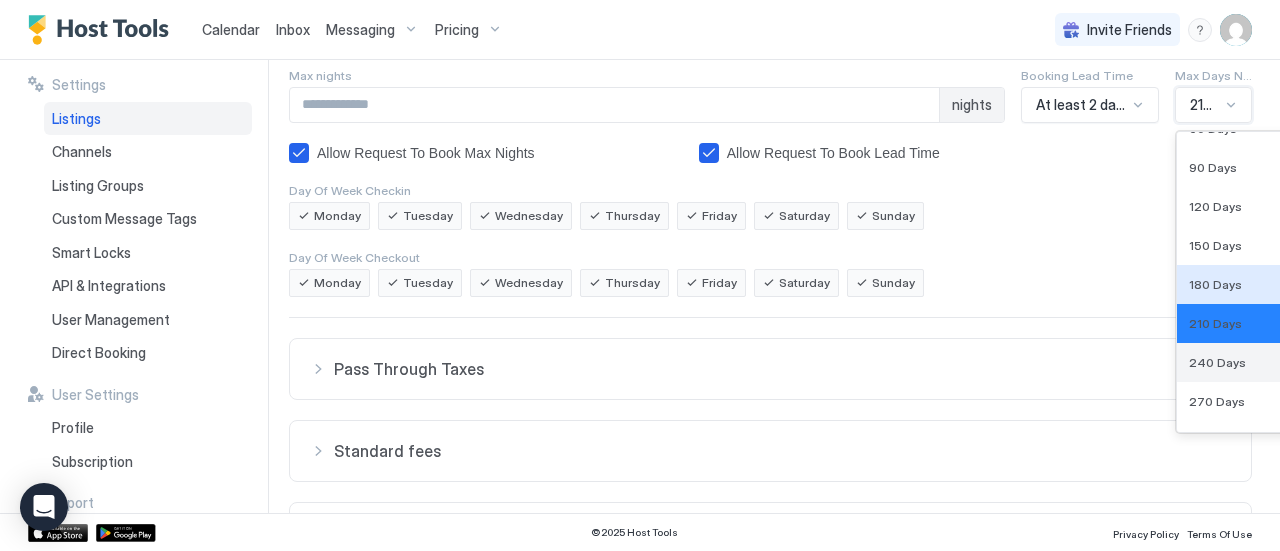 scroll, scrollTop: 148, scrollLeft: 0, axis: vertical 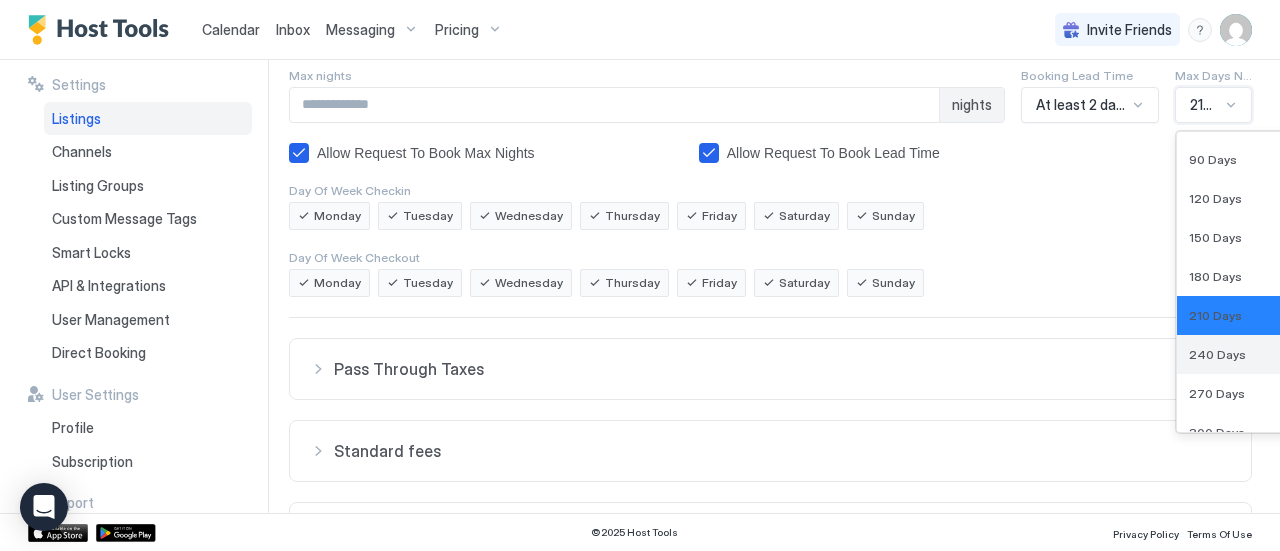 click on "240 Days" at bounding box center (1251, 354) 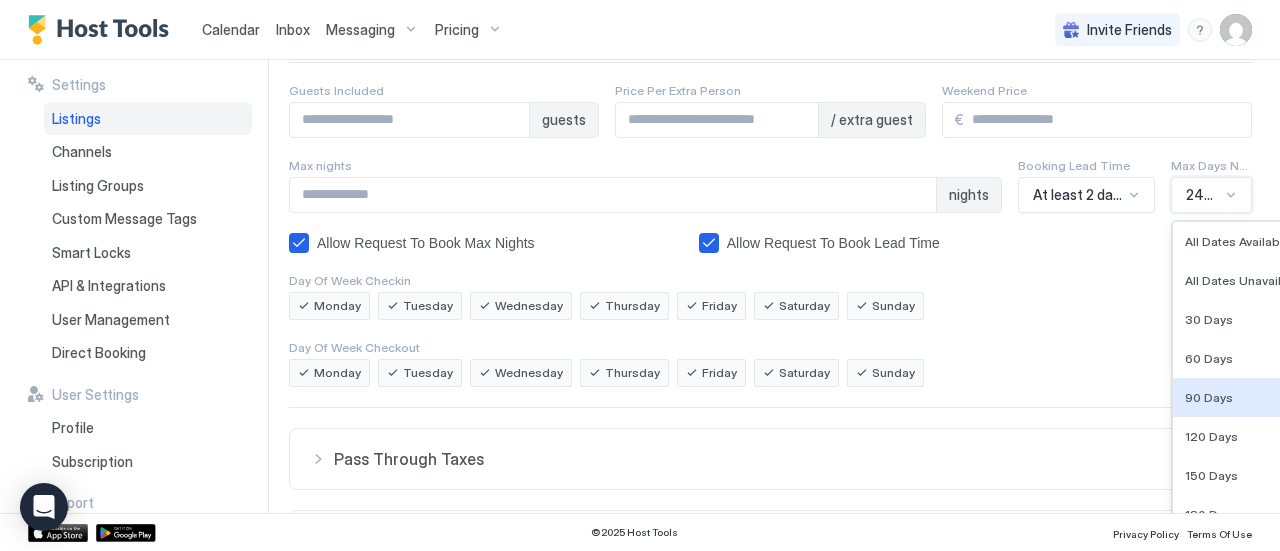 scroll, scrollTop: 347, scrollLeft: 0, axis: vertical 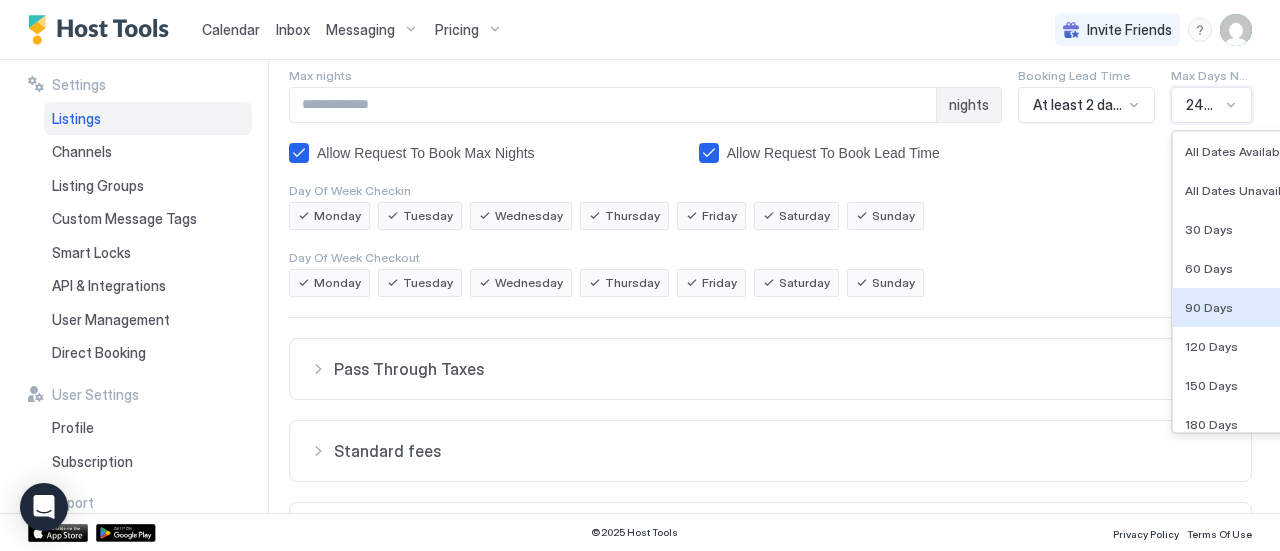 click on "option 240 Days, selected. 14 results available. Use Up and Down to choose options, press Enter to select the currently focused option, press Escape to exit the menu, press Tab to select the option and exit the menu. 240 Days All Dates Available All Dates Unavailable 30 Days 60 Days 90 Days 120 Days 150 Days 180 Days 210 Days 240 Days 270 Days 300 Days 330 Days 365 Days" at bounding box center [1211, 105] 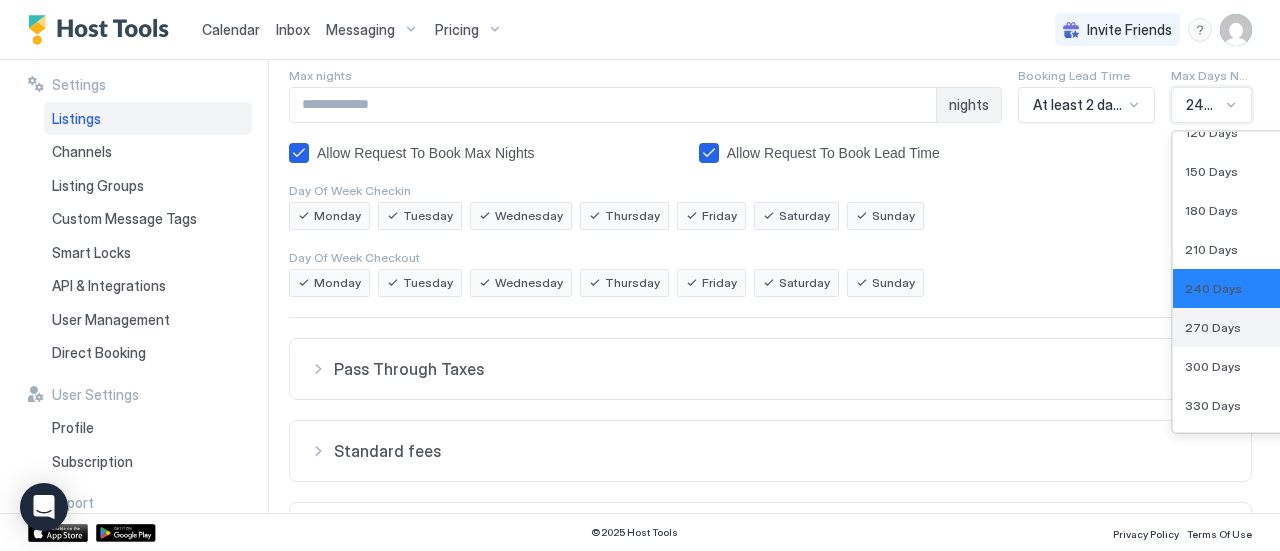 scroll, scrollTop: 215, scrollLeft: 0, axis: vertical 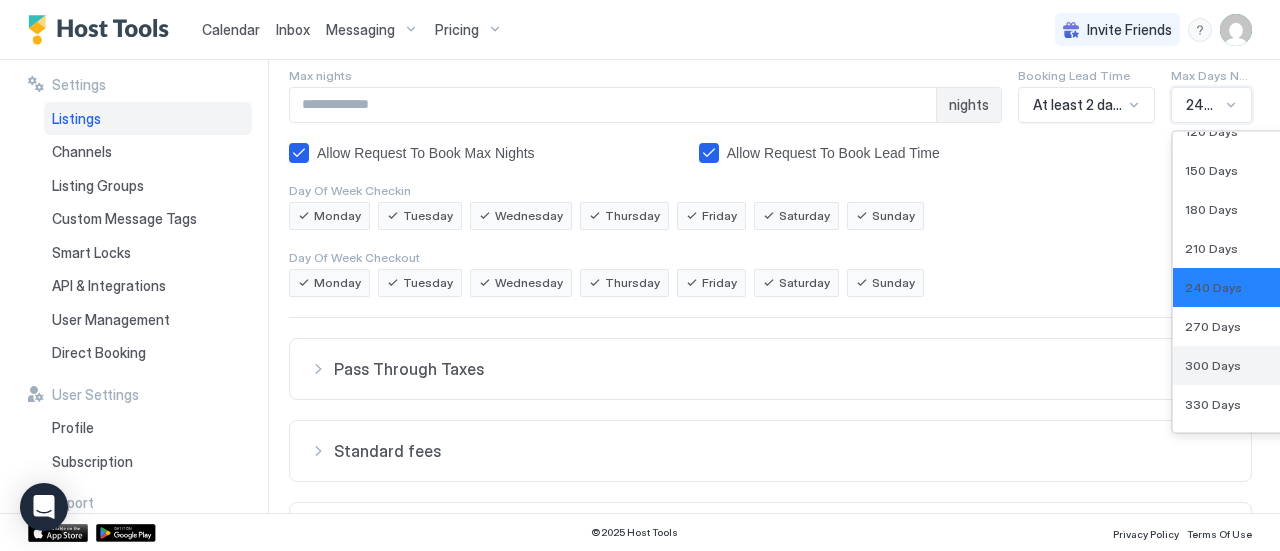 click on "300 Days" at bounding box center (1247, 365) 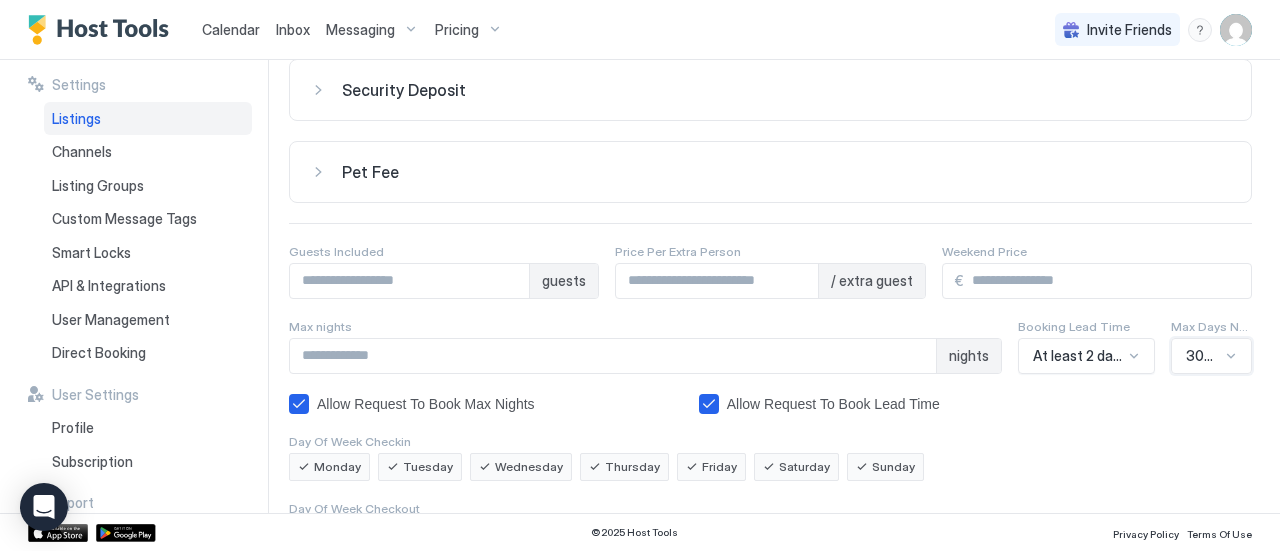 scroll, scrollTop: 96, scrollLeft: 0, axis: vertical 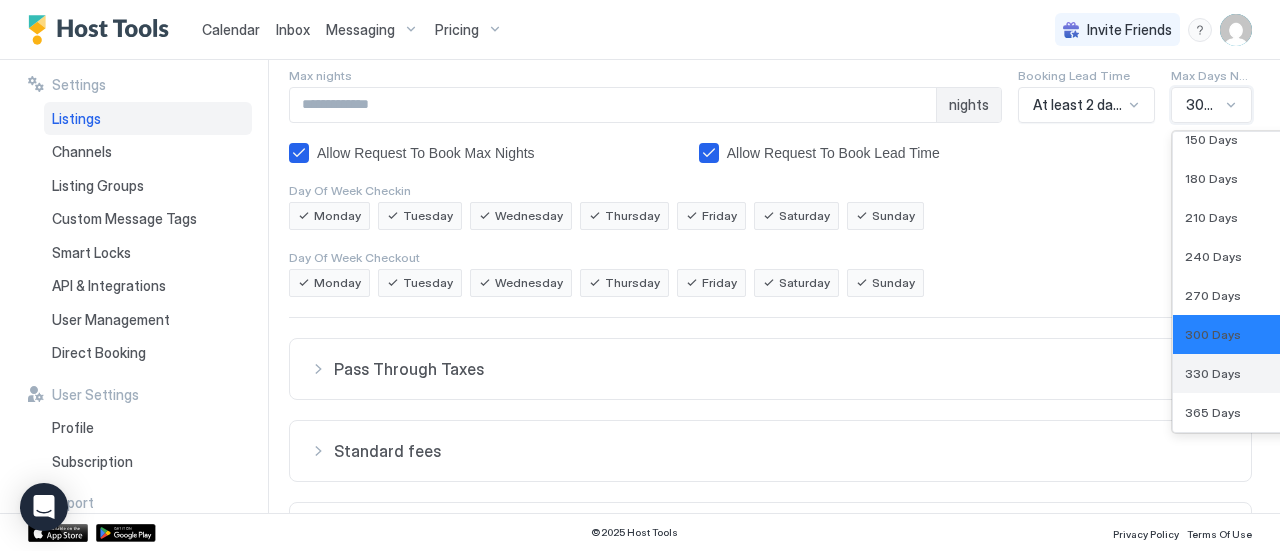 click on "330 Days" at bounding box center [1213, 373] 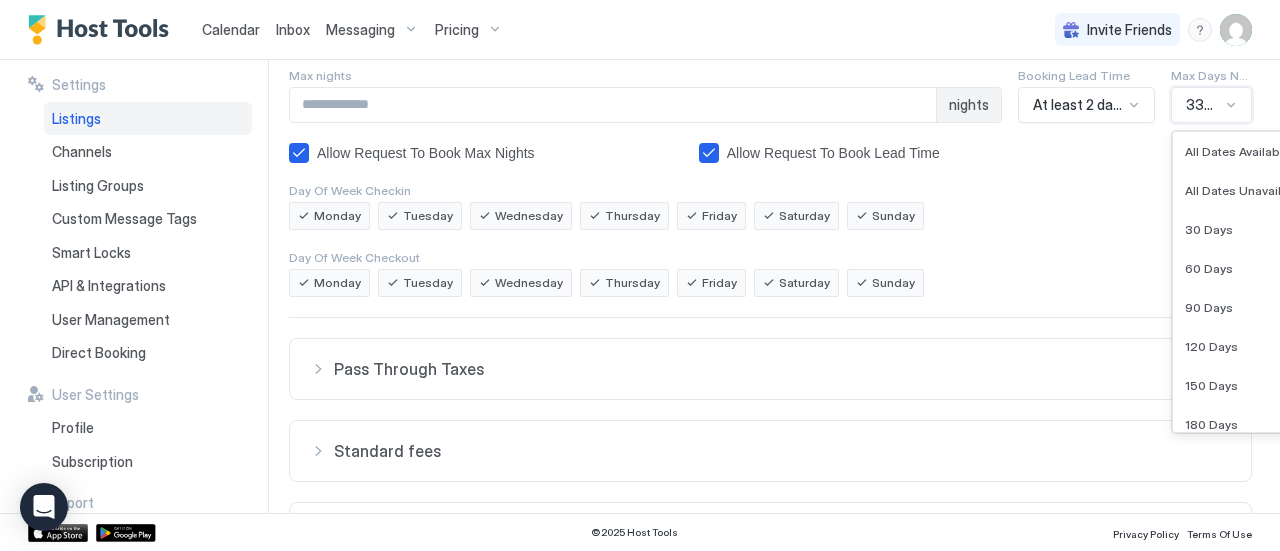 click on "330 Days" at bounding box center [1211, 105] 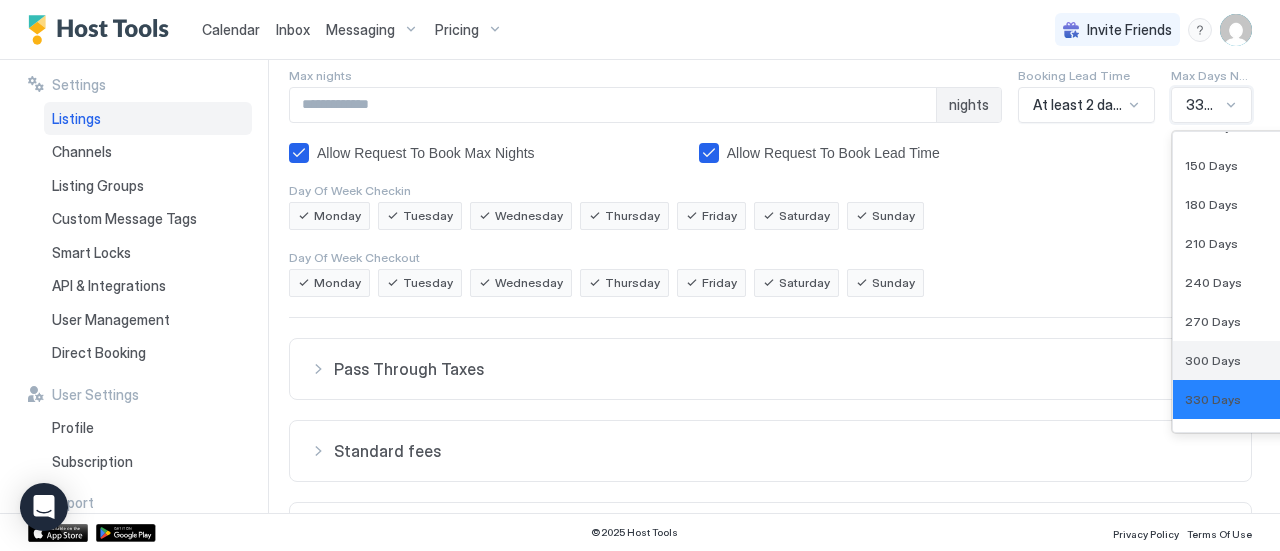 scroll, scrollTop: 246, scrollLeft: 0, axis: vertical 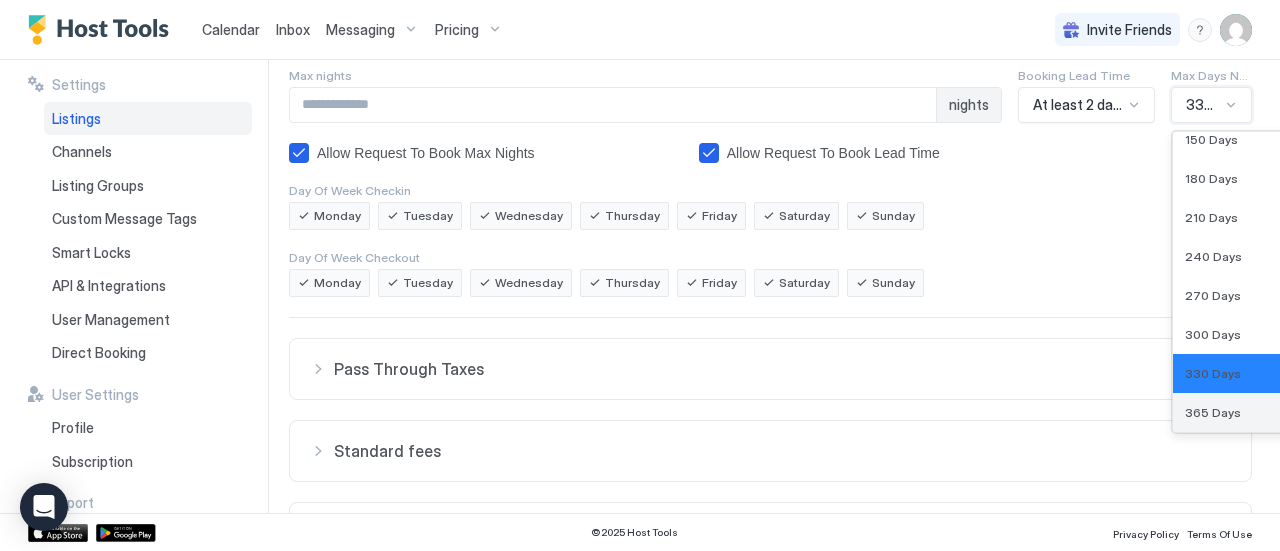 click on "365 Days" at bounding box center [1213, 412] 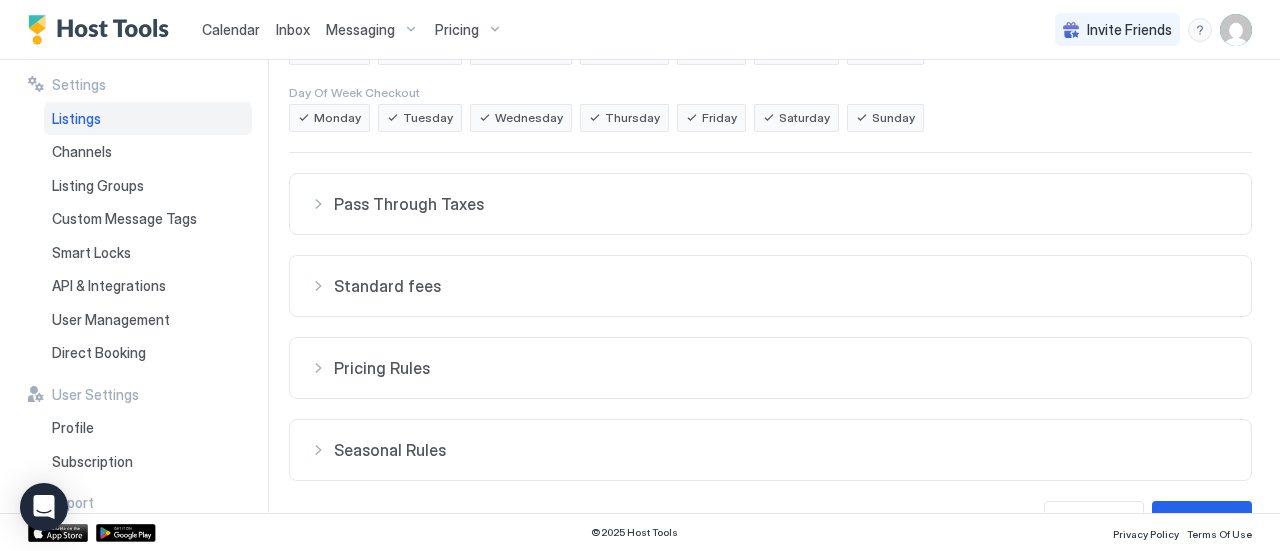 scroll, scrollTop: 515, scrollLeft: 0, axis: vertical 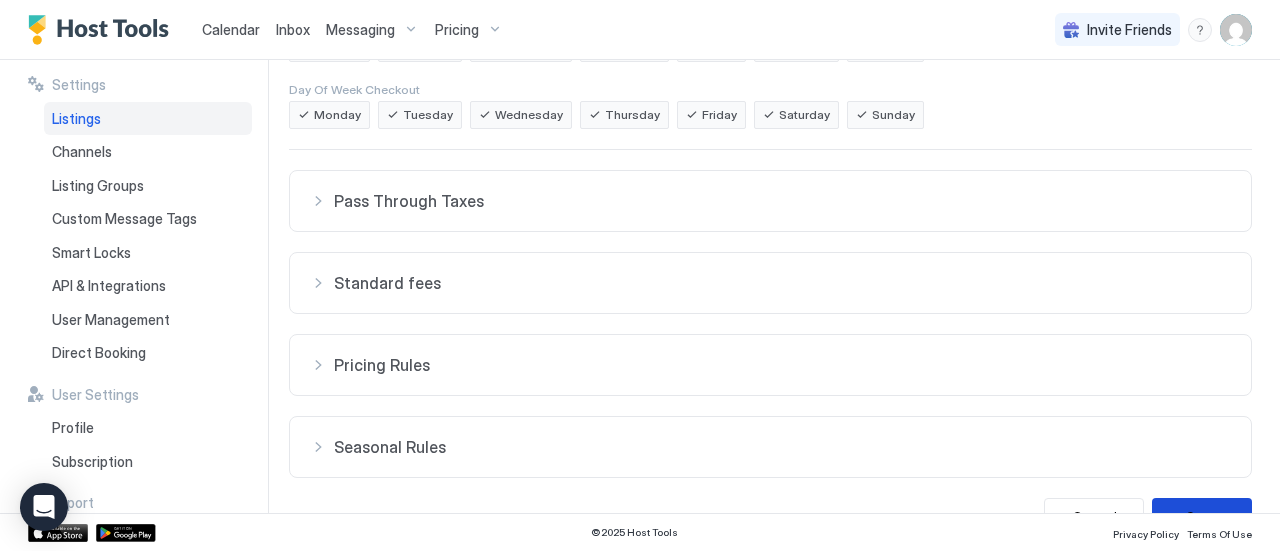 click on "Save" at bounding box center [1202, 517] 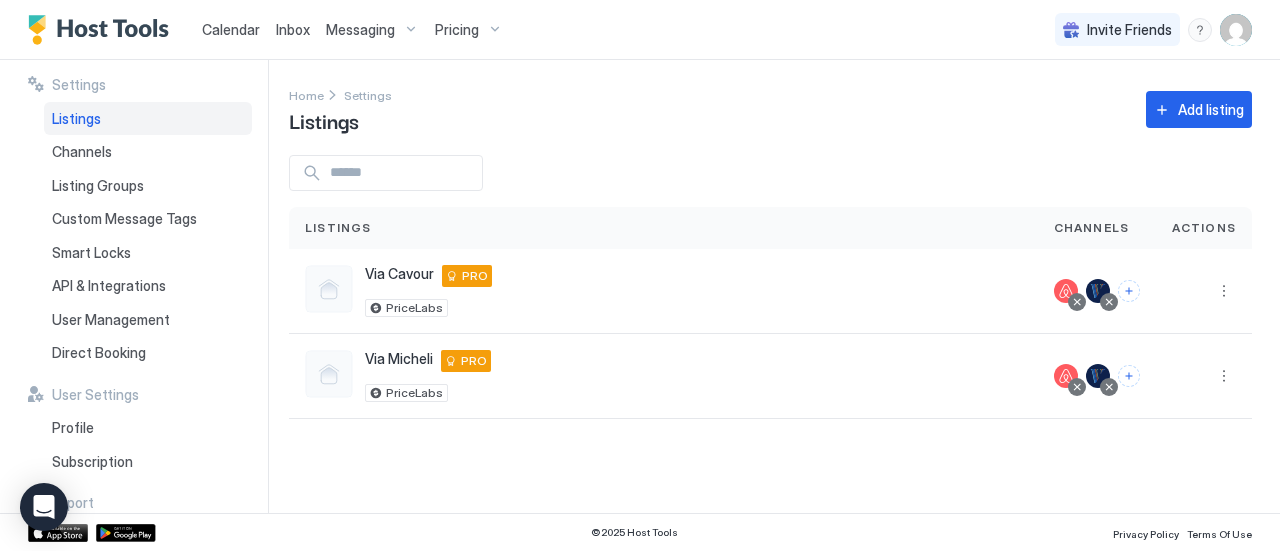 scroll, scrollTop: 0, scrollLeft: 0, axis: both 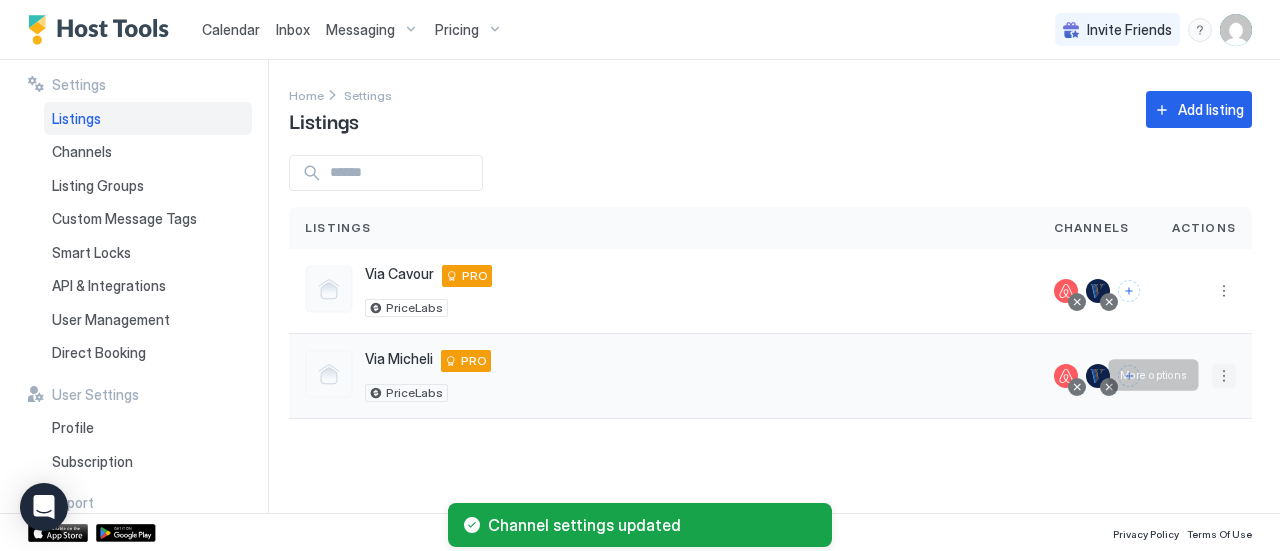 click at bounding box center [1224, 376] 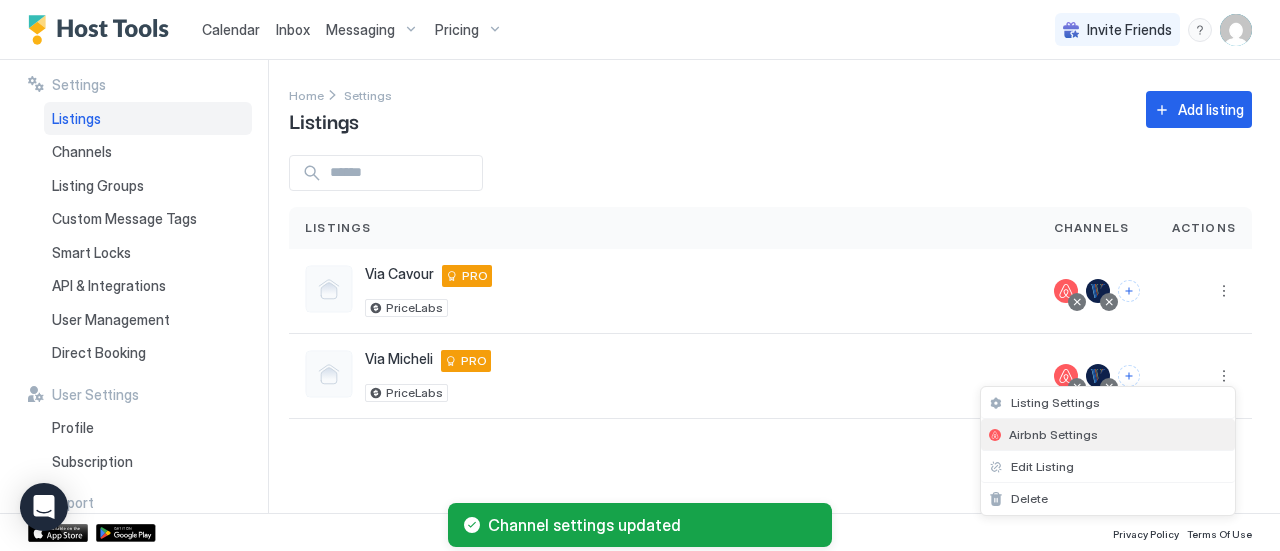 click on "Airbnb Settings" at bounding box center (1108, 435) 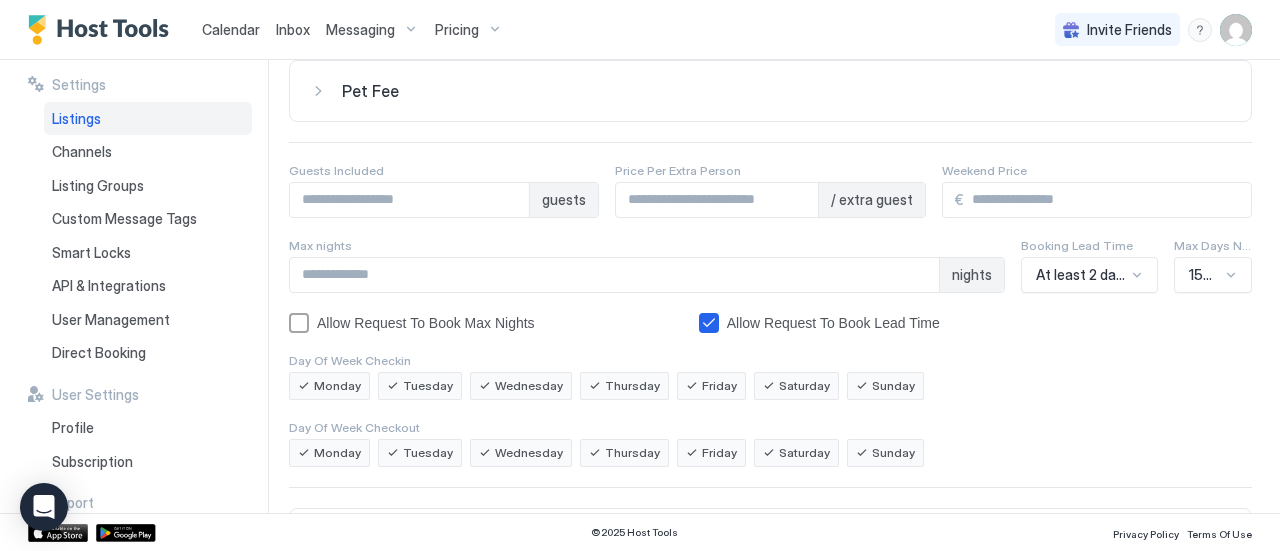 scroll, scrollTop: 213, scrollLeft: 0, axis: vertical 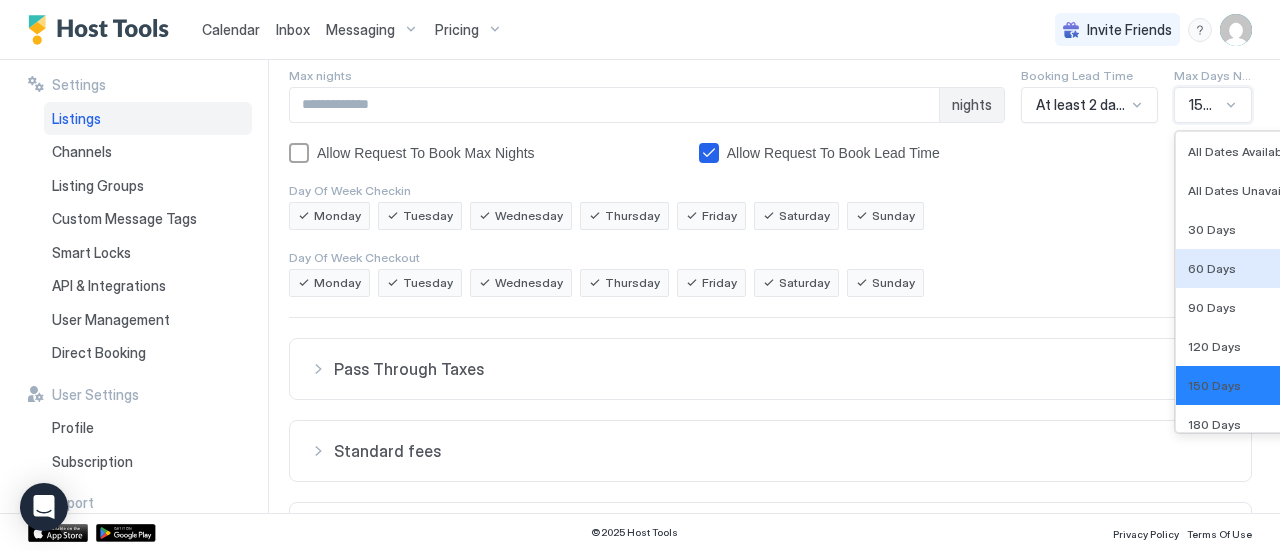 click on "14 results available. Use Up and Down to choose options, press Enter to select the currently focused option, press Escape to exit the menu, press Tab to select the option and exit the menu. 150 Days All Dates Available All Dates Unavailable 30 Days 60 Days 90 Days 120 Days 150 Days 180 Days 210 Days 240 Days 270 Days 300 Days 330 Days 365 Days" at bounding box center (1213, 105) 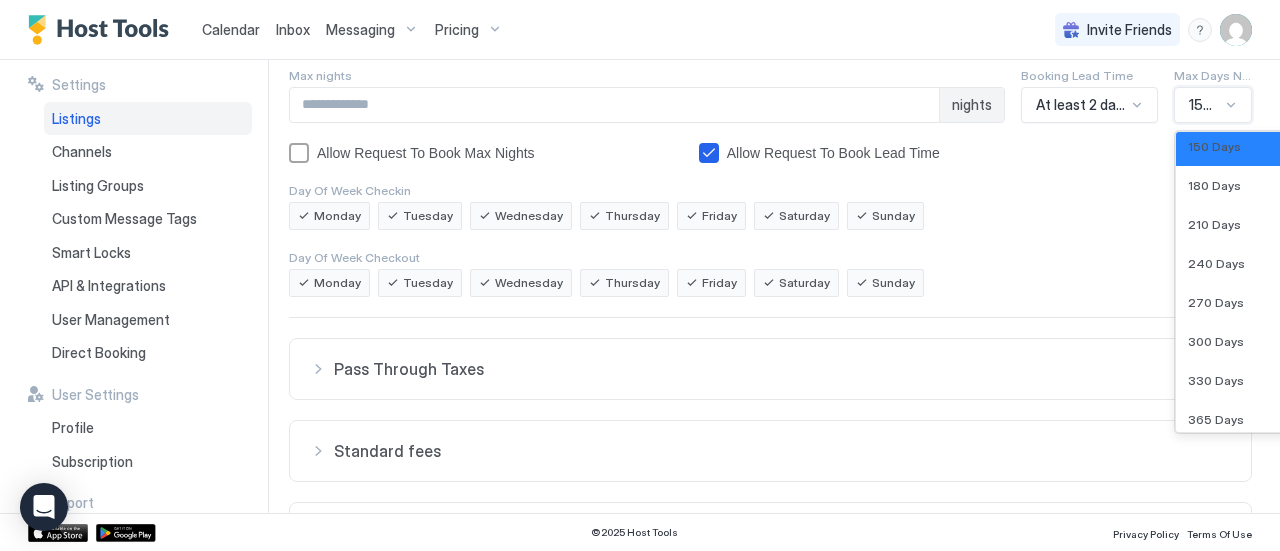 scroll, scrollTop: 246, scrollLeft: 0, axis: vertical 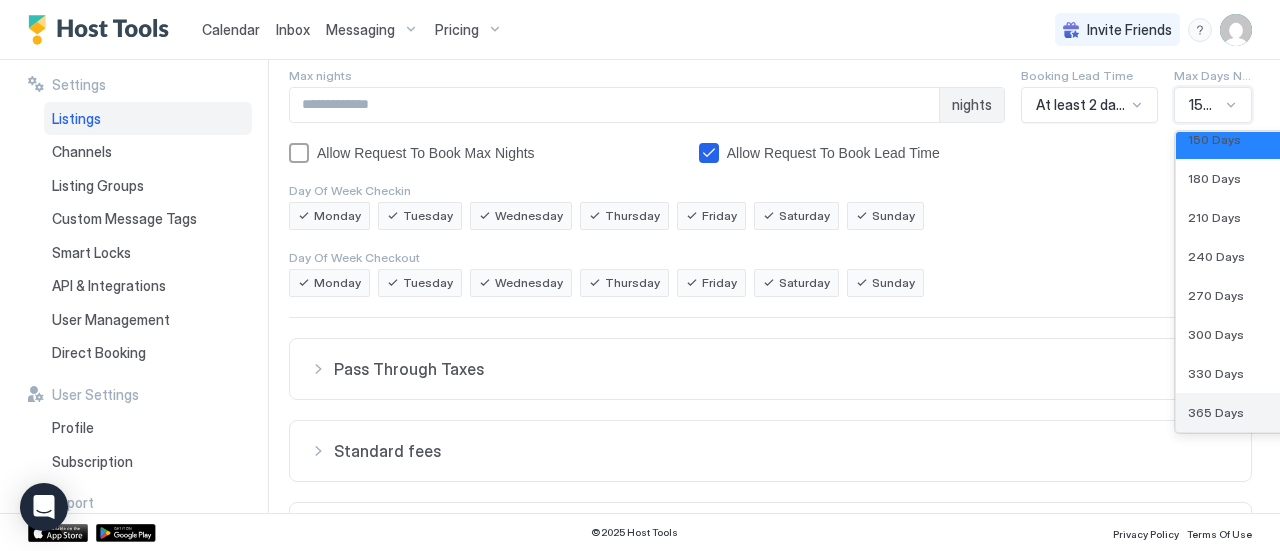 click on "365 Days" at bounding box center [1216, 412] 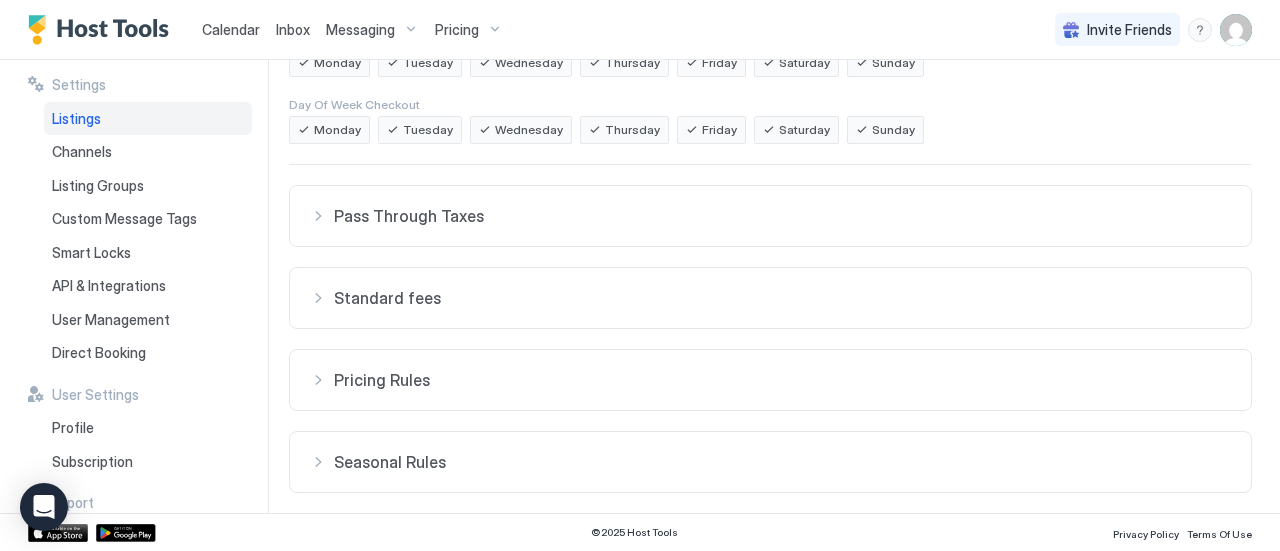 scroll, scrollTop: 527, scrollLeft: 0, axis: vertical 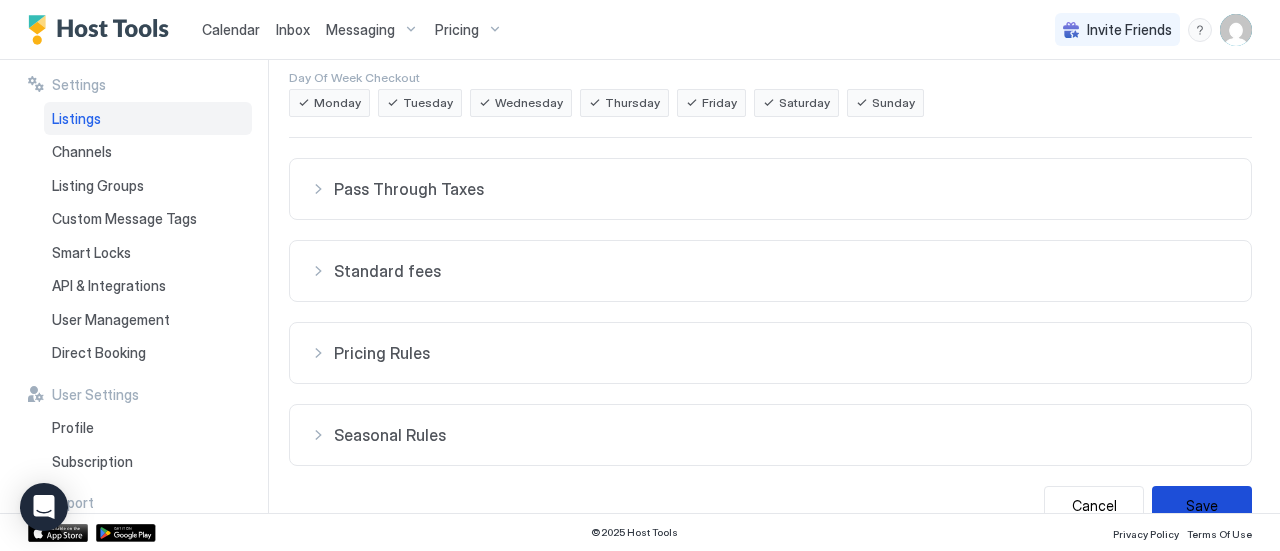 click on "Save" at bounding box center [1202, 505] 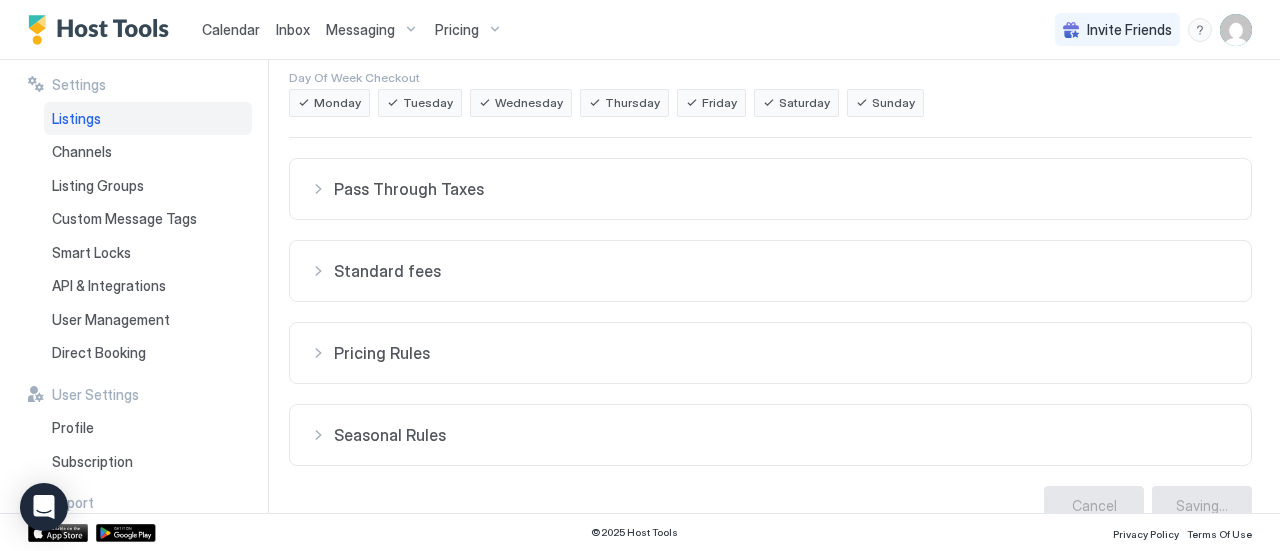 scroll, scrollTop: 0, scrollLeft: 0, axis: both 